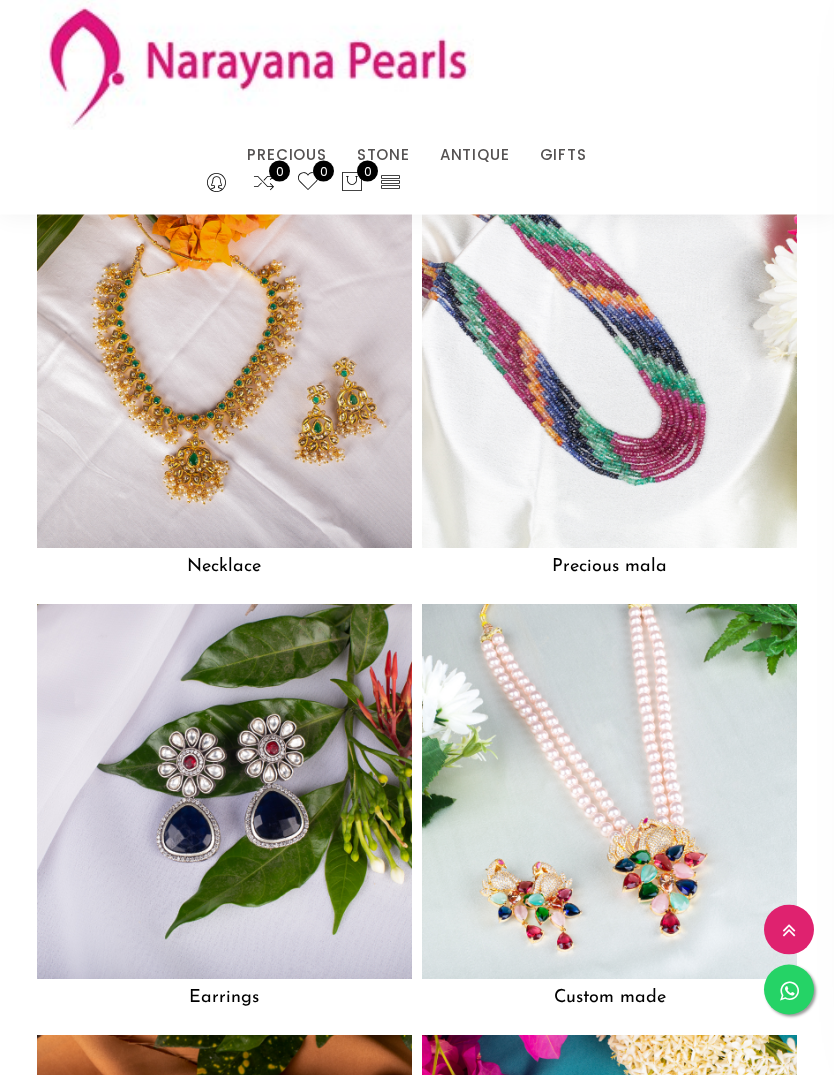 scroll, scrollTop: 2002, scrollLeft: 0, axis: vertical 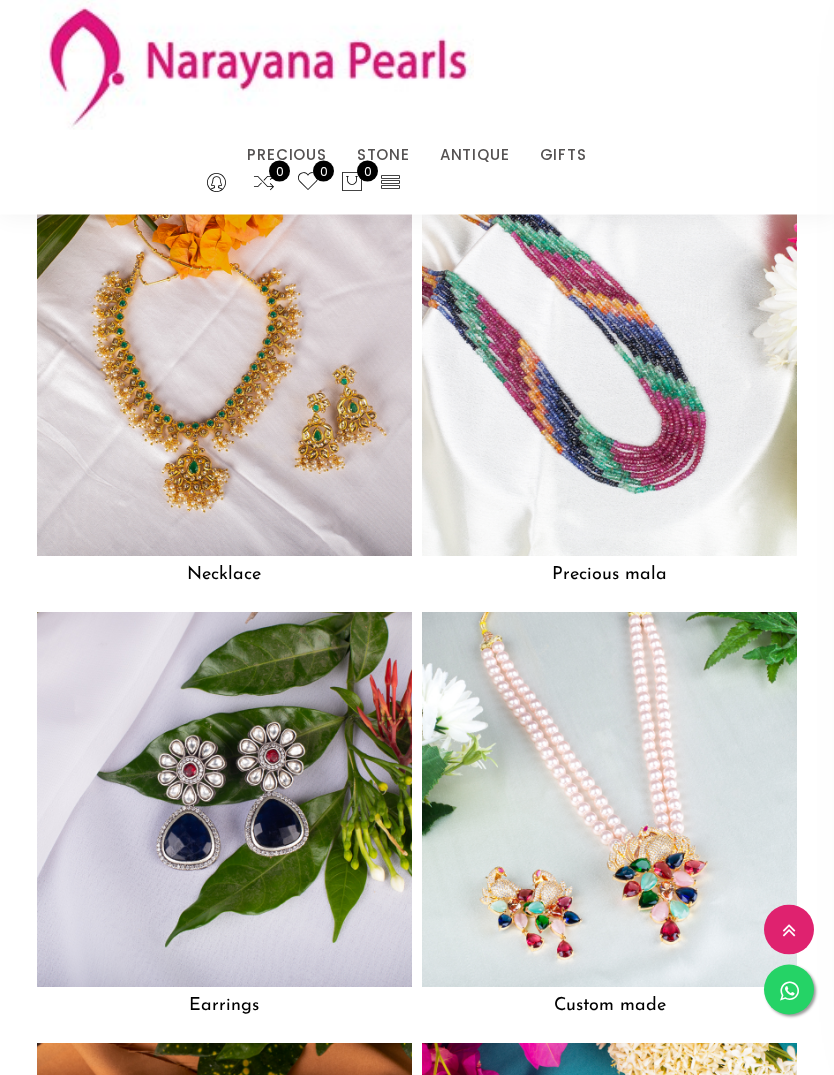 click at bounding box center (224, 368) 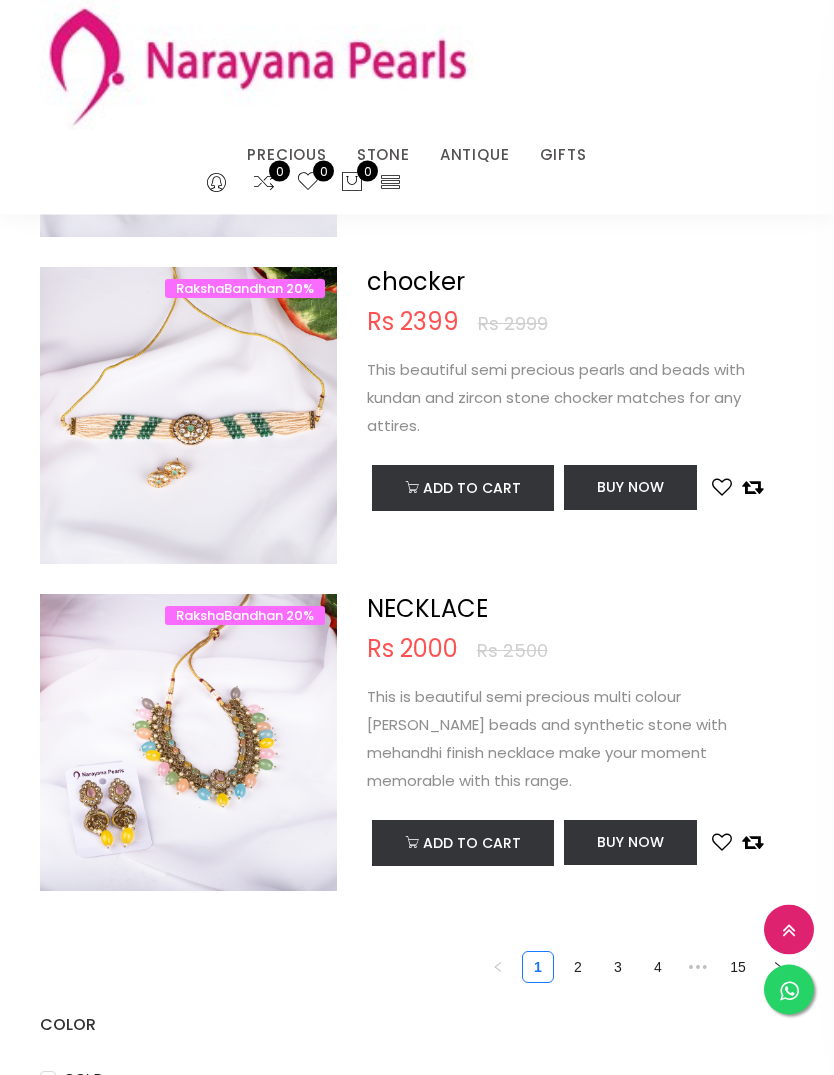 scroll, scrollTop: 6222, scrollLeft: 0, axis: vertical 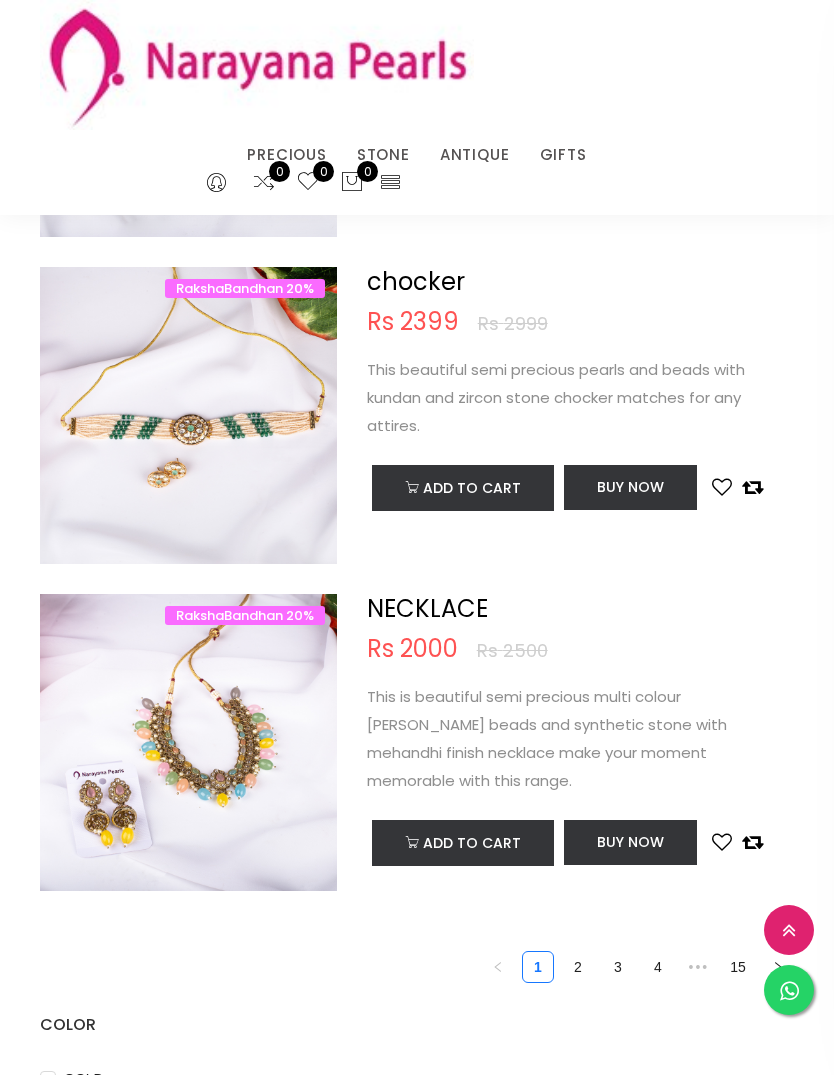 click on "2" at bounding box center (578, 967) 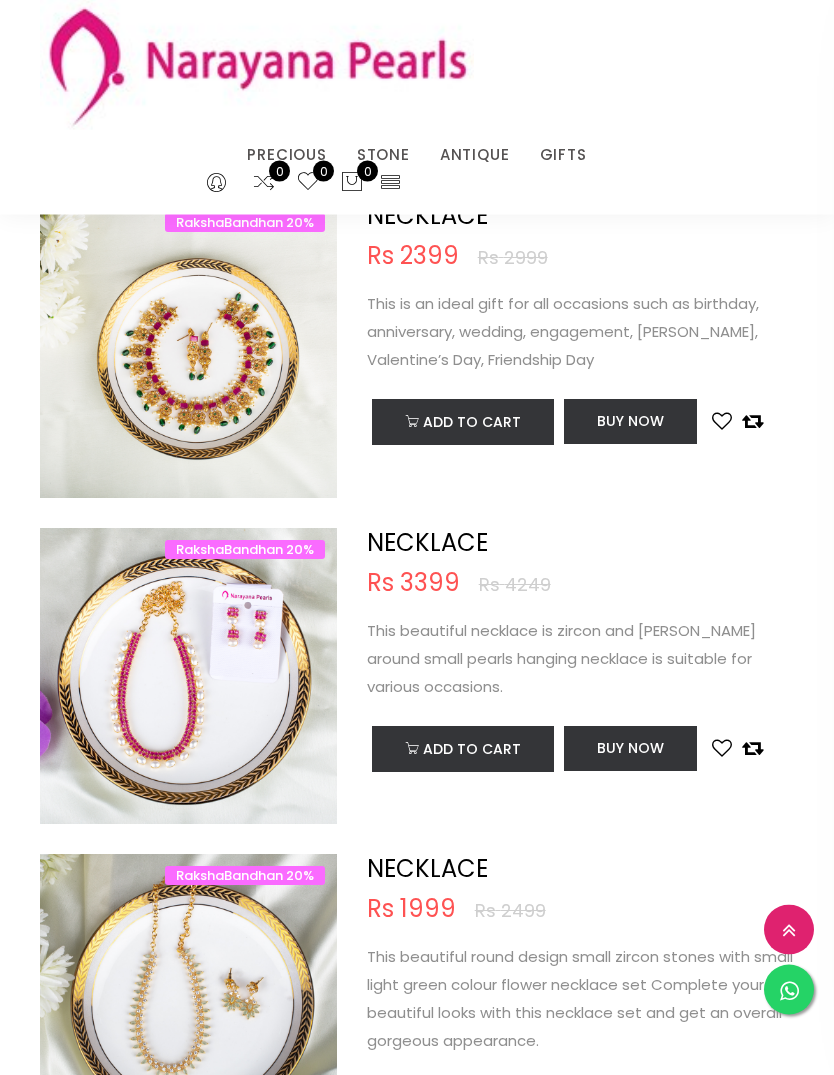 scroll, scrollTop: 3022, scrollLeft: 0, axis: vertical 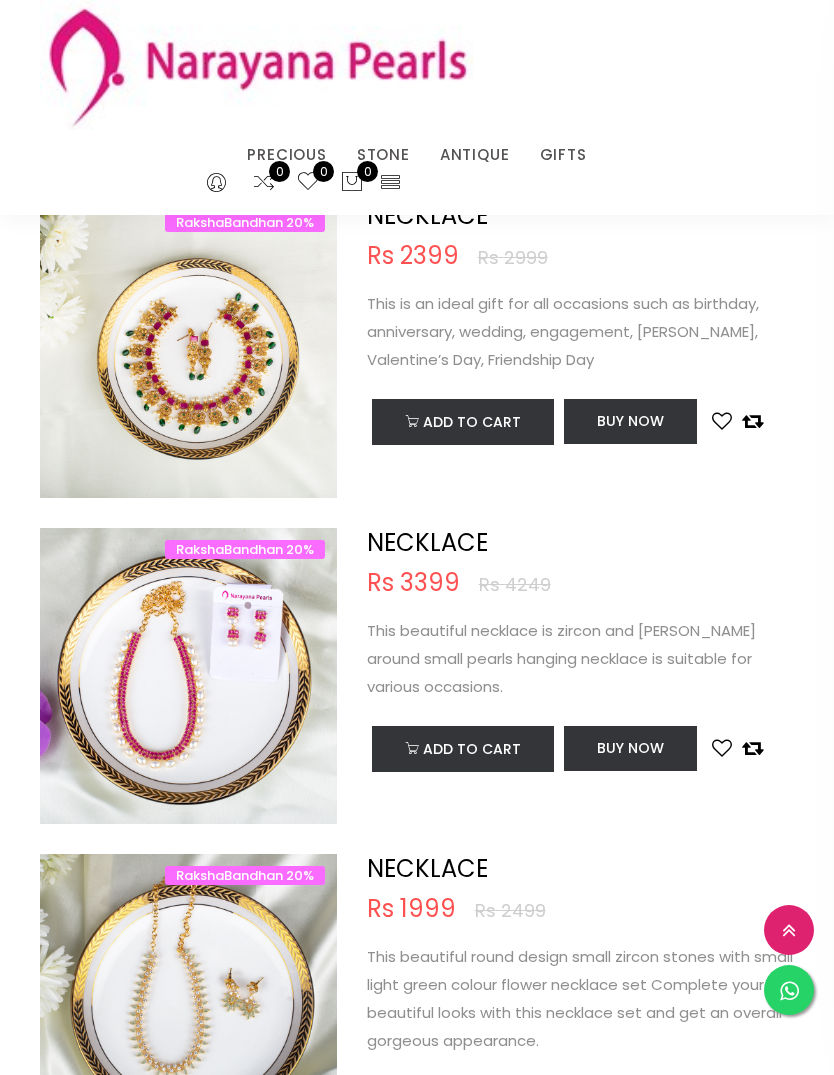 click at bounding box center [188, 676] 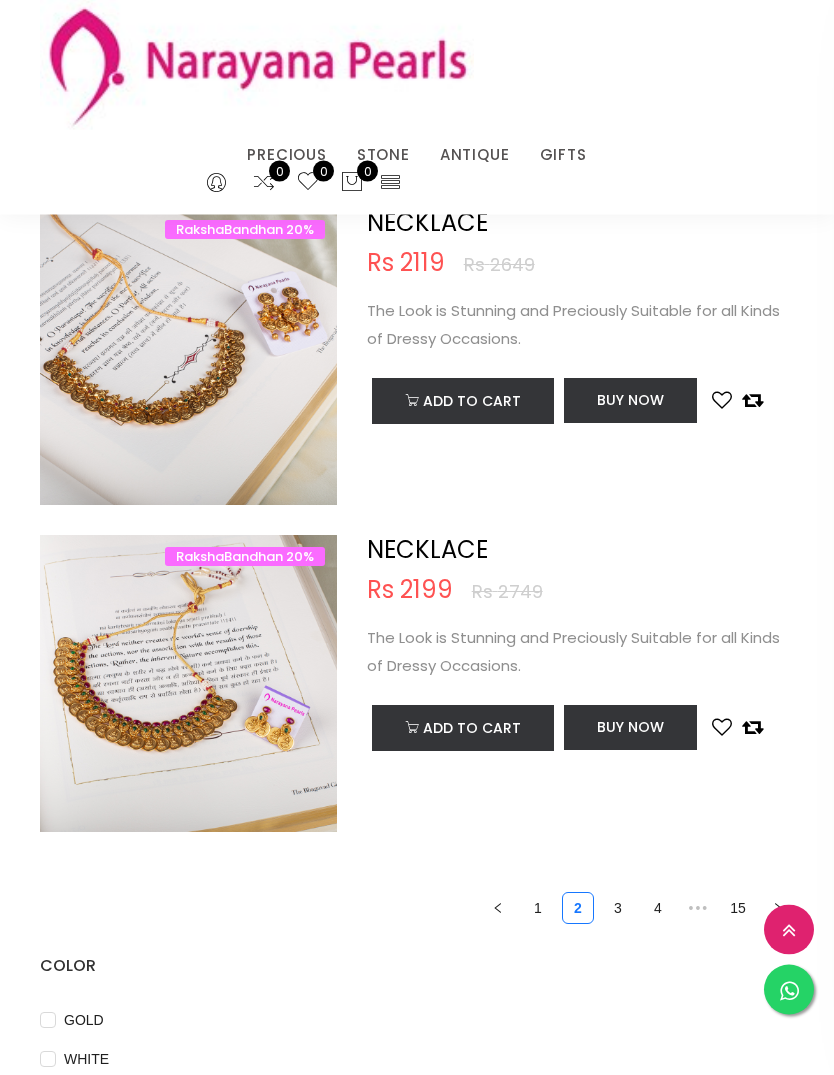 click on "3" at bounding box center [618, 909] 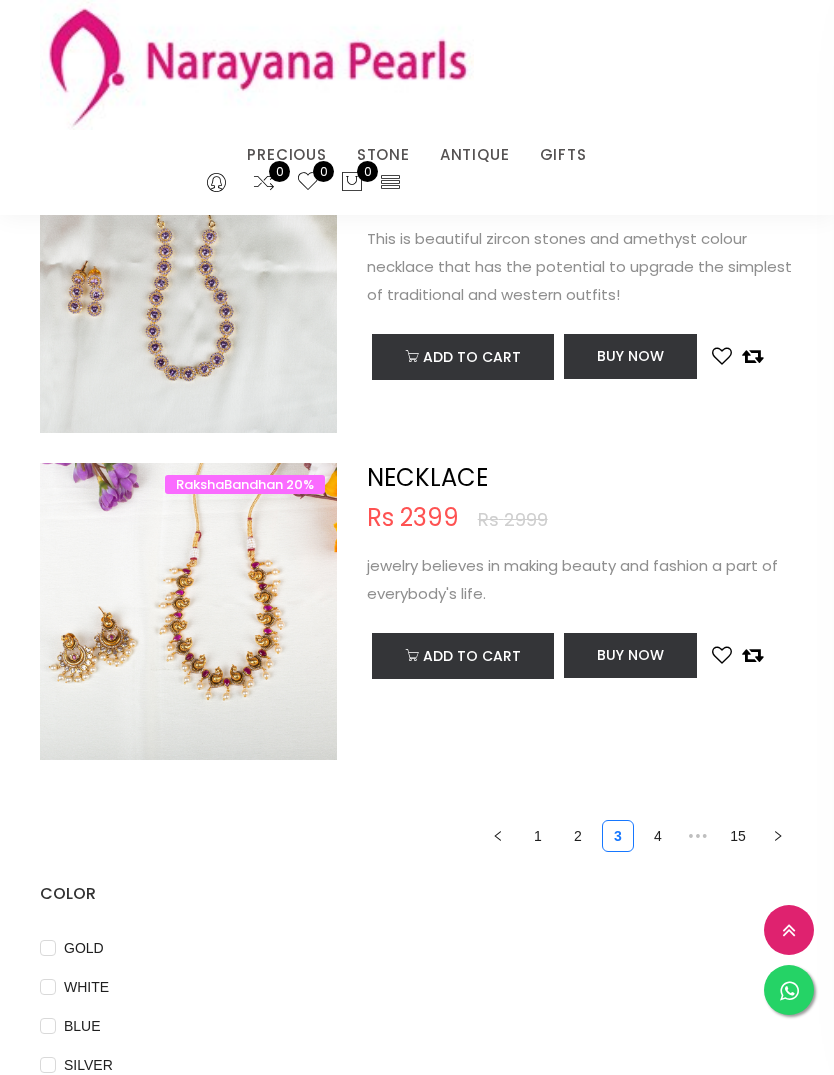 scroll, scrollTop: 6386, scrollLeft: 0, axis: vertical 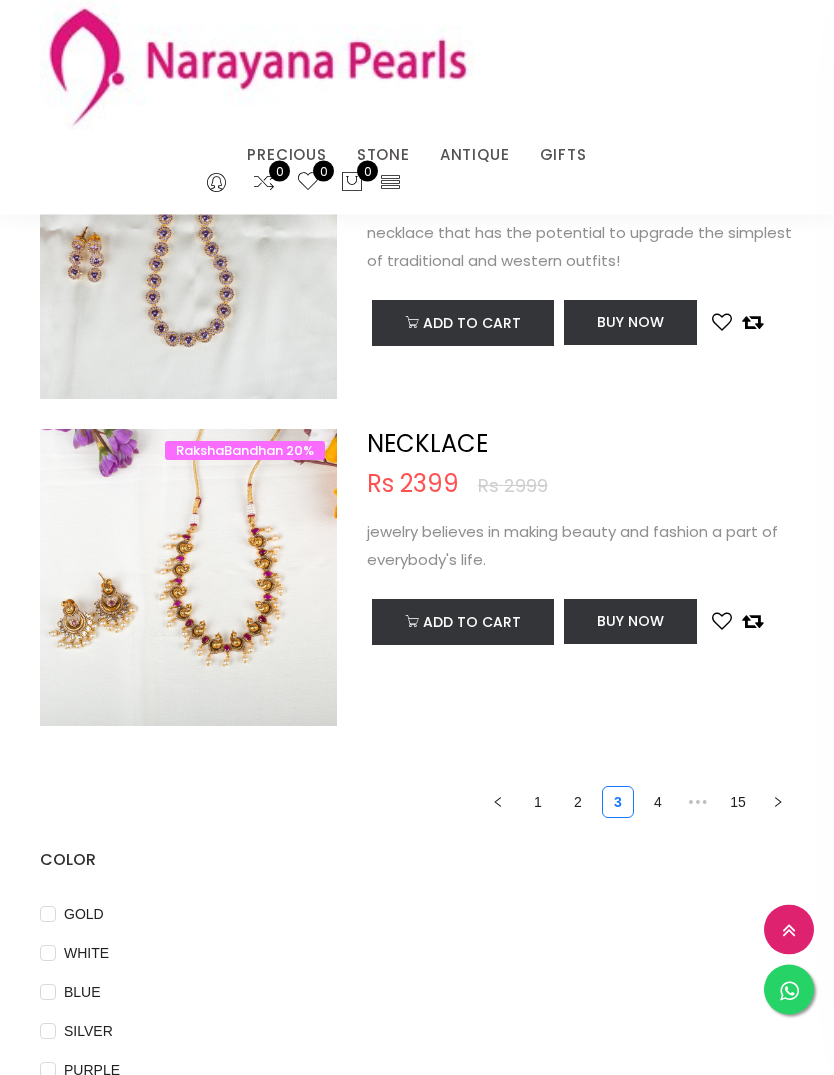 click on "4" at bounding box center [658, 803] 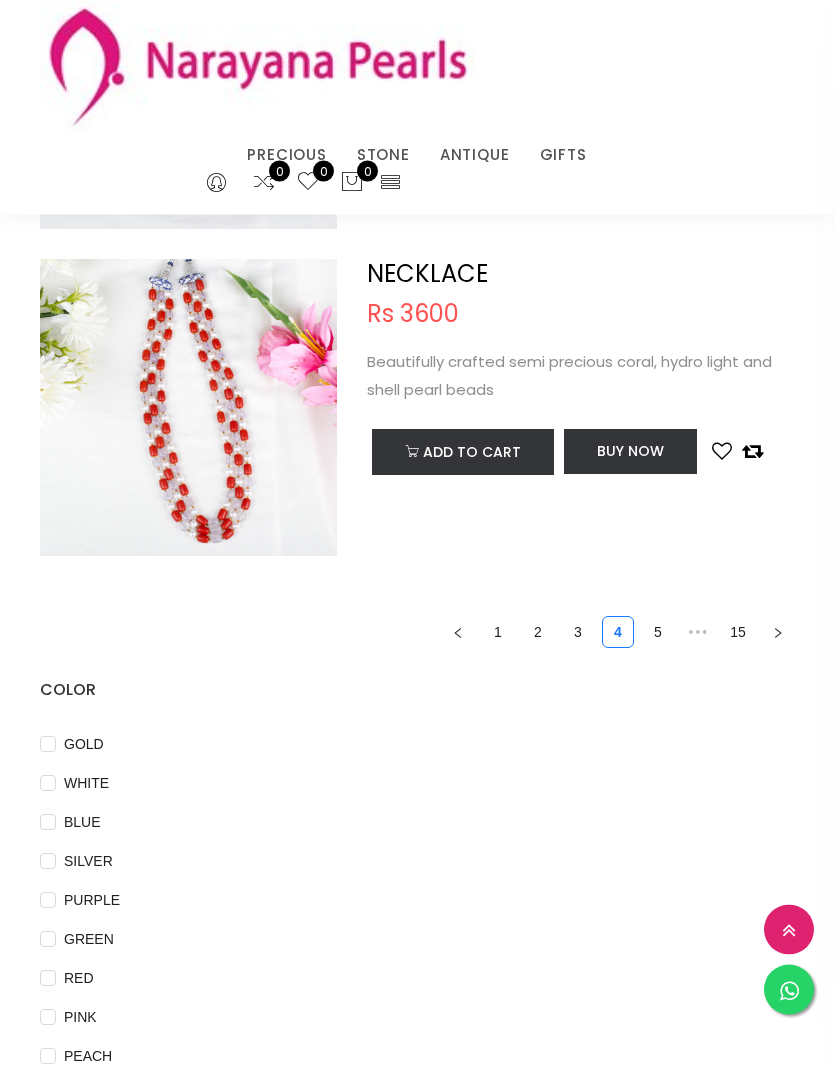 scroll, scrollTop: 6566, scrollLeft: 0, axis: vertical 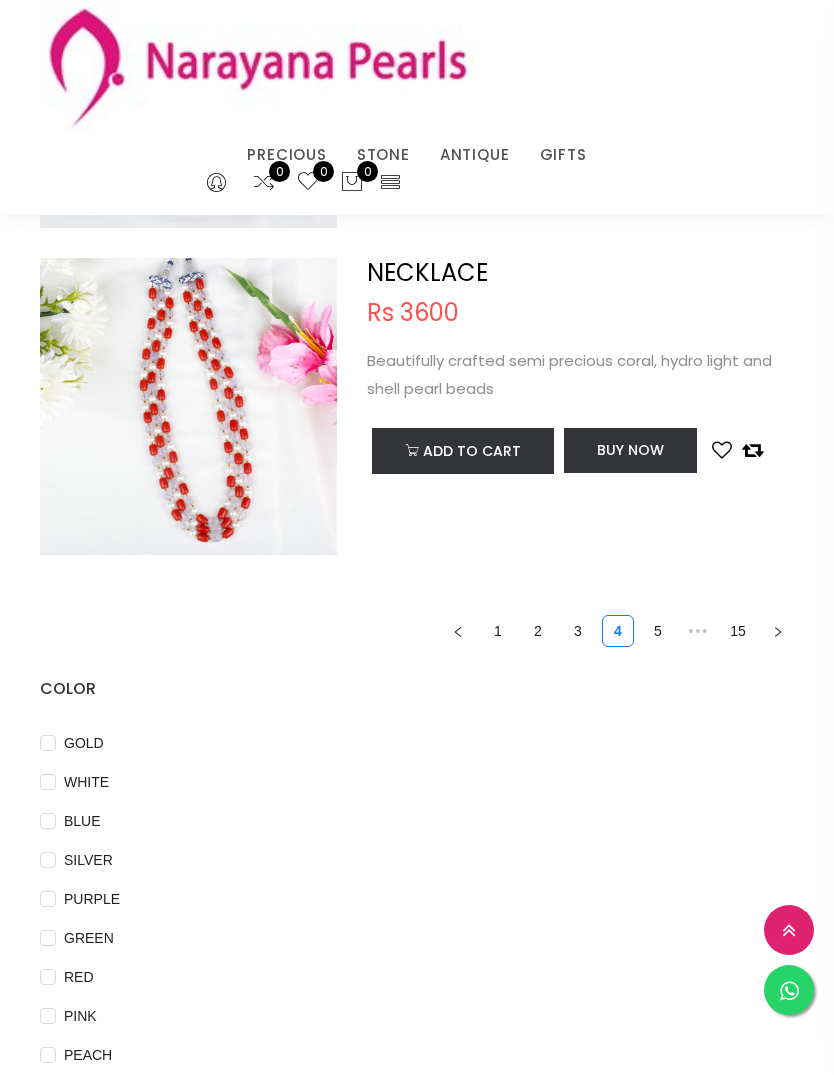 click on "5" at bounding box center [658, 631] 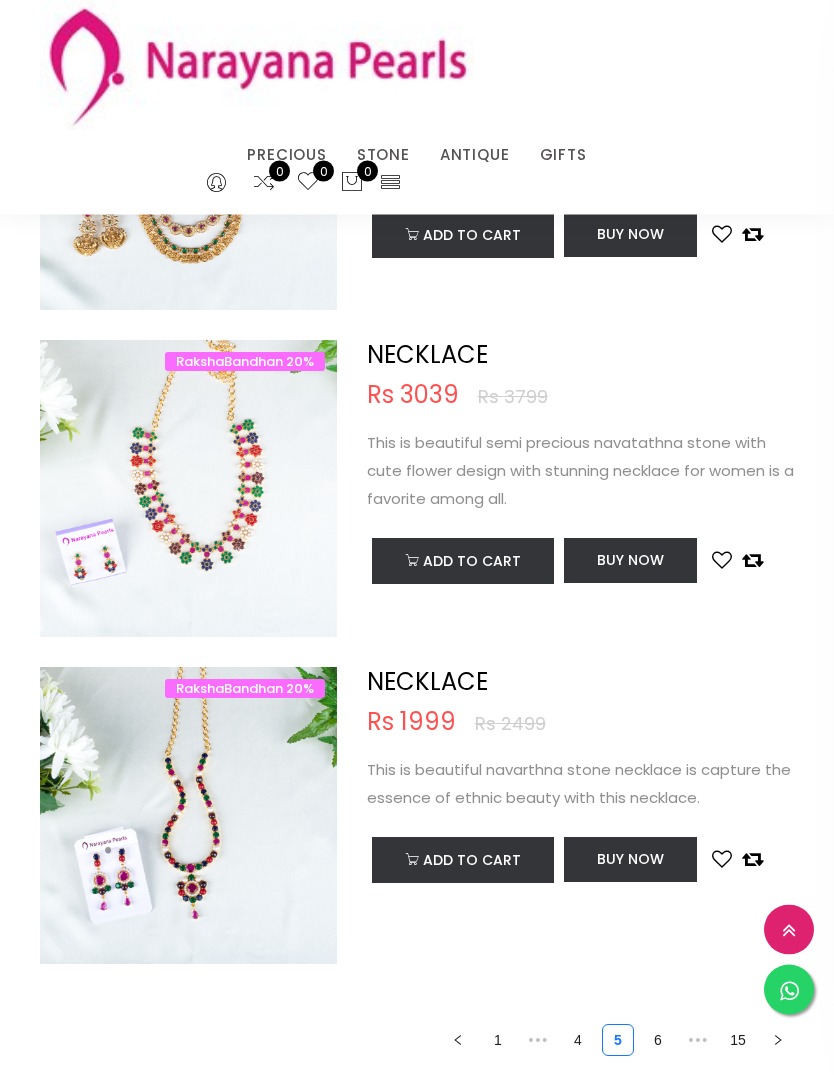 scroll, scrollTop: 6150, scrollLeft: 0, axis: vertical 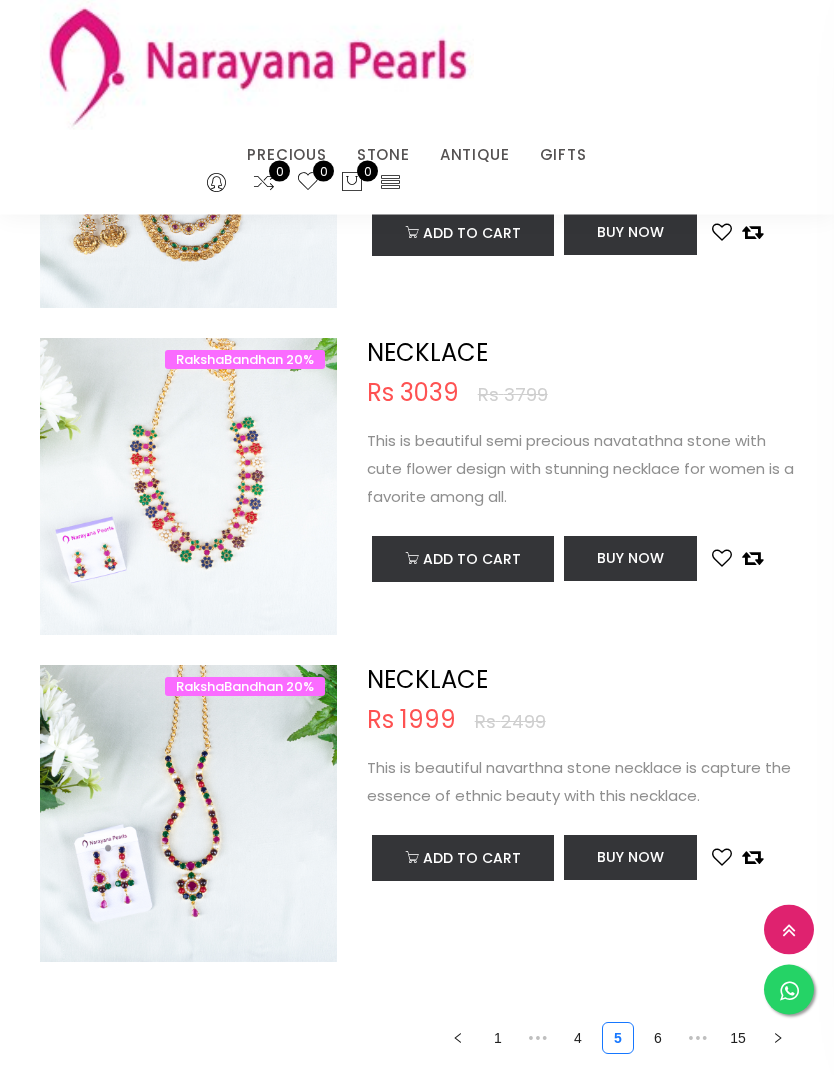 click on "6" at bounding box center [658, 1039] 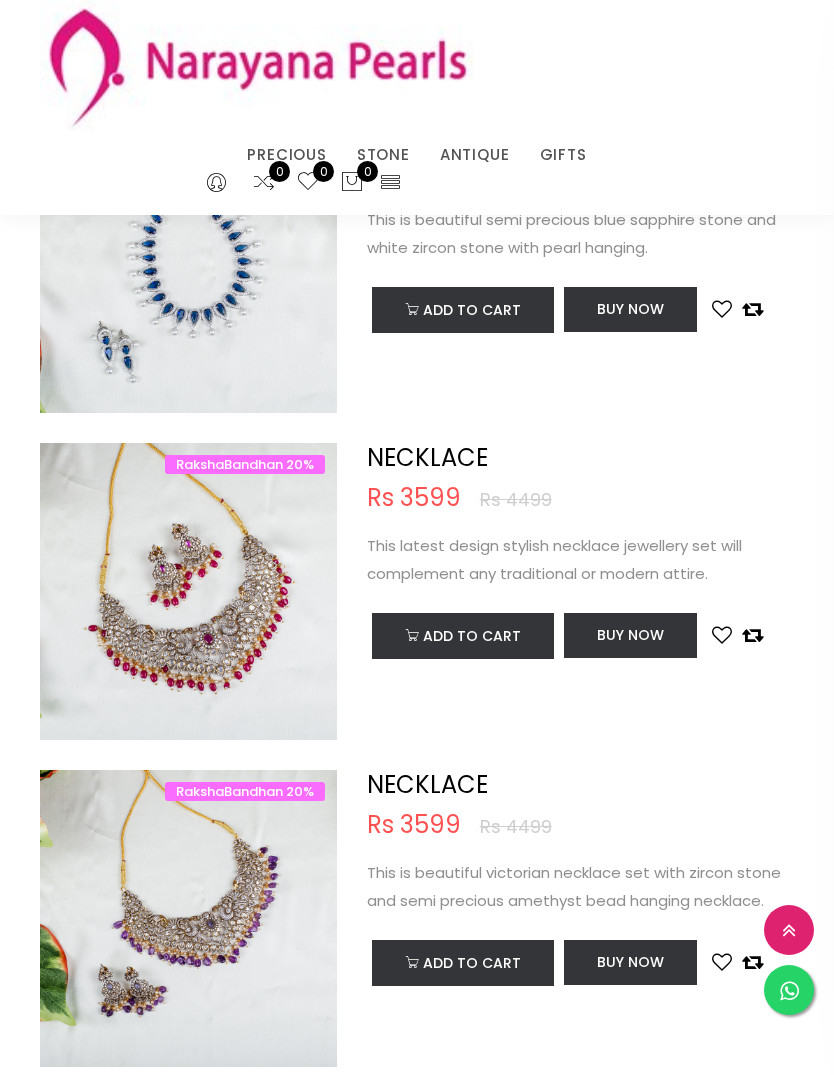 scroll, scrollTop: 495, scrollLeft: 0, axis: vertical 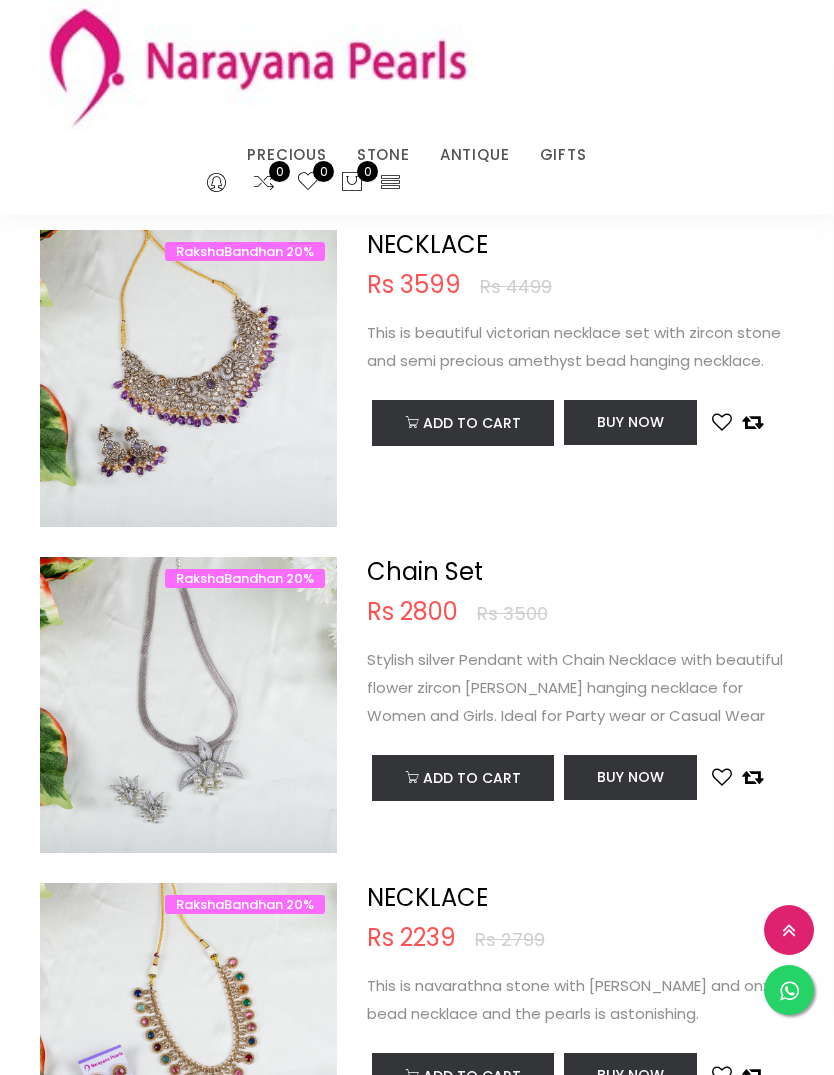 click on "Add to cart" at bounding box center (463, 778) 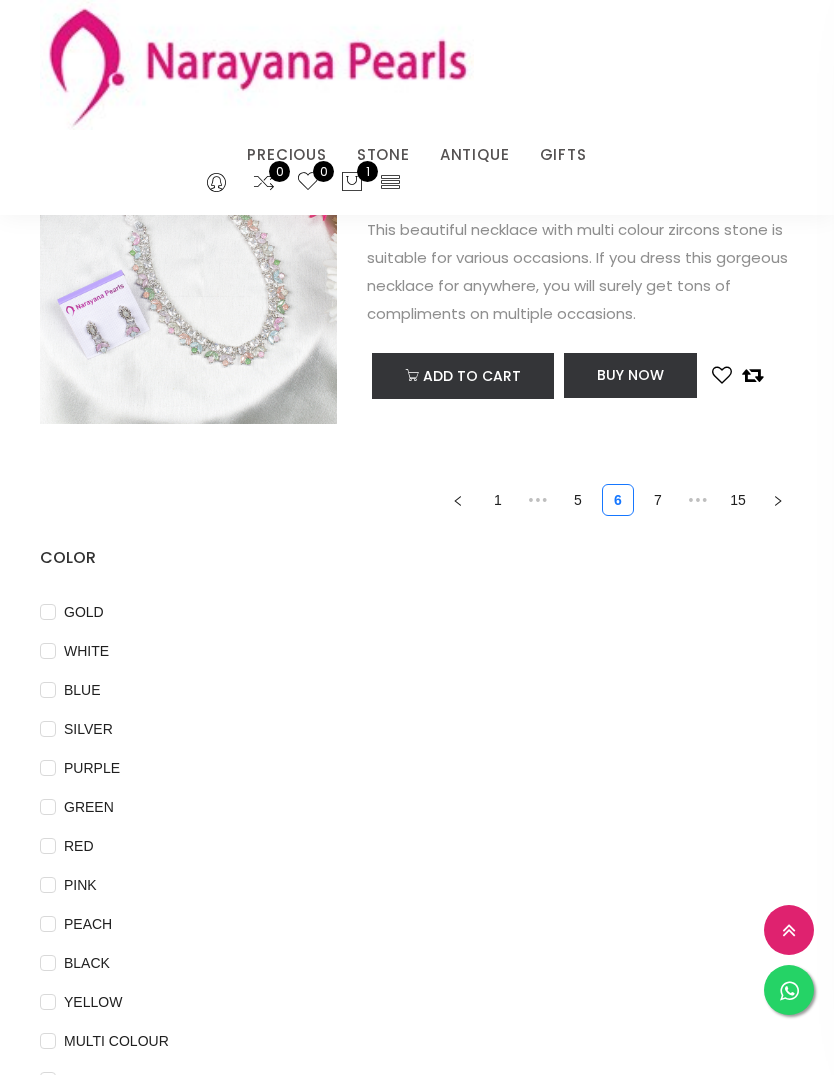 scroll, scrollTop: 6800, scrollLeft: 0, axis: vertical 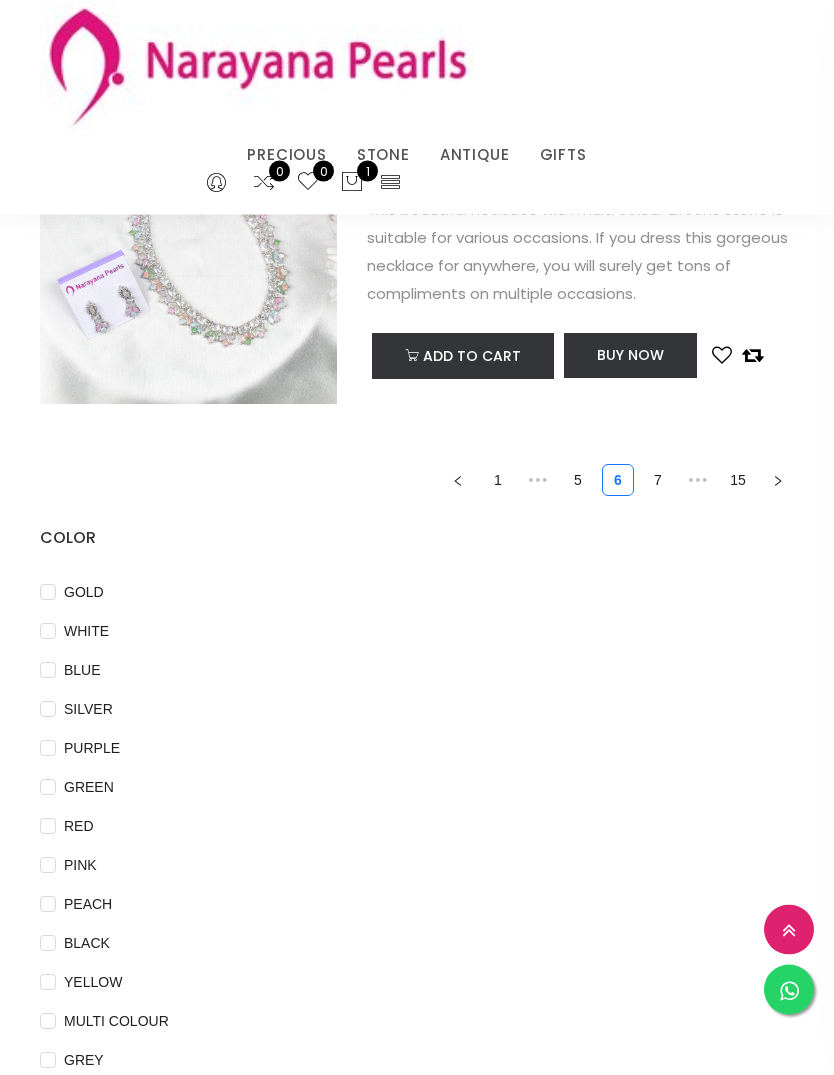 click on "7" at bounding box center [658, 481] 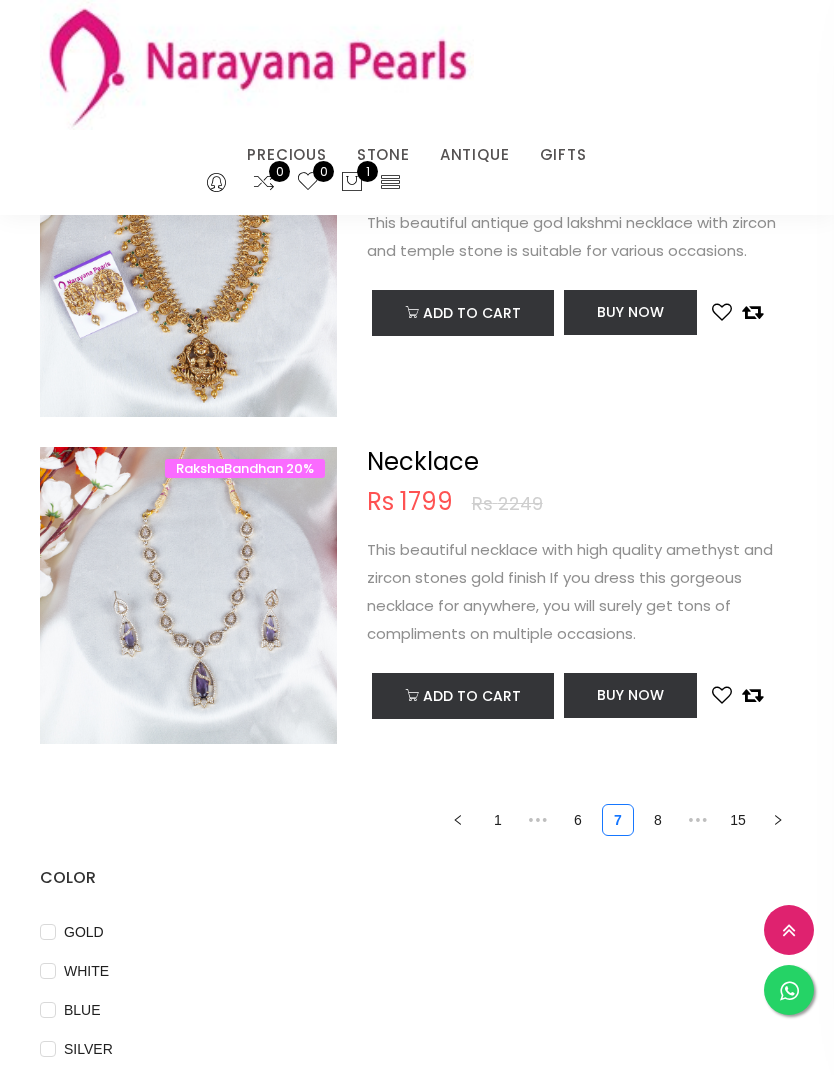 scroll, scrollTop: 6367, scrollLeft: 0, axis: vertical 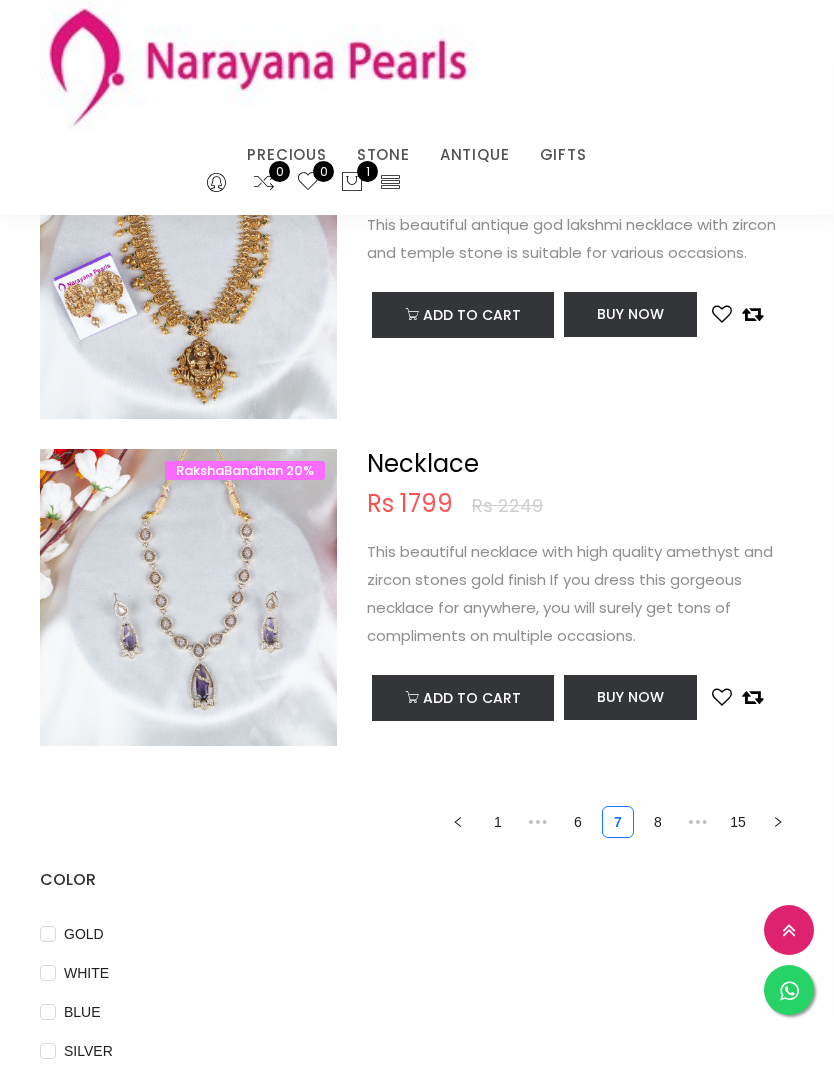 click on "8" at bounding box center (658, 822) 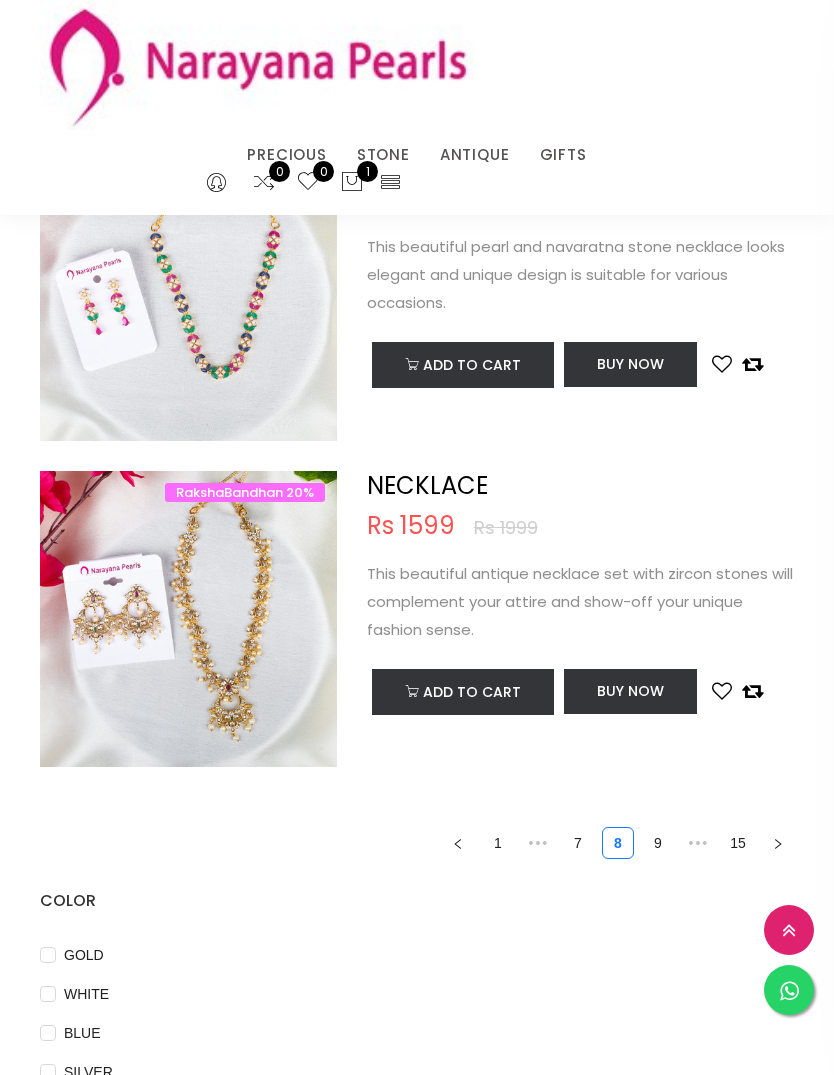 scroll, scrollTop: 6361, scrollLeft: 0, axis: vertical 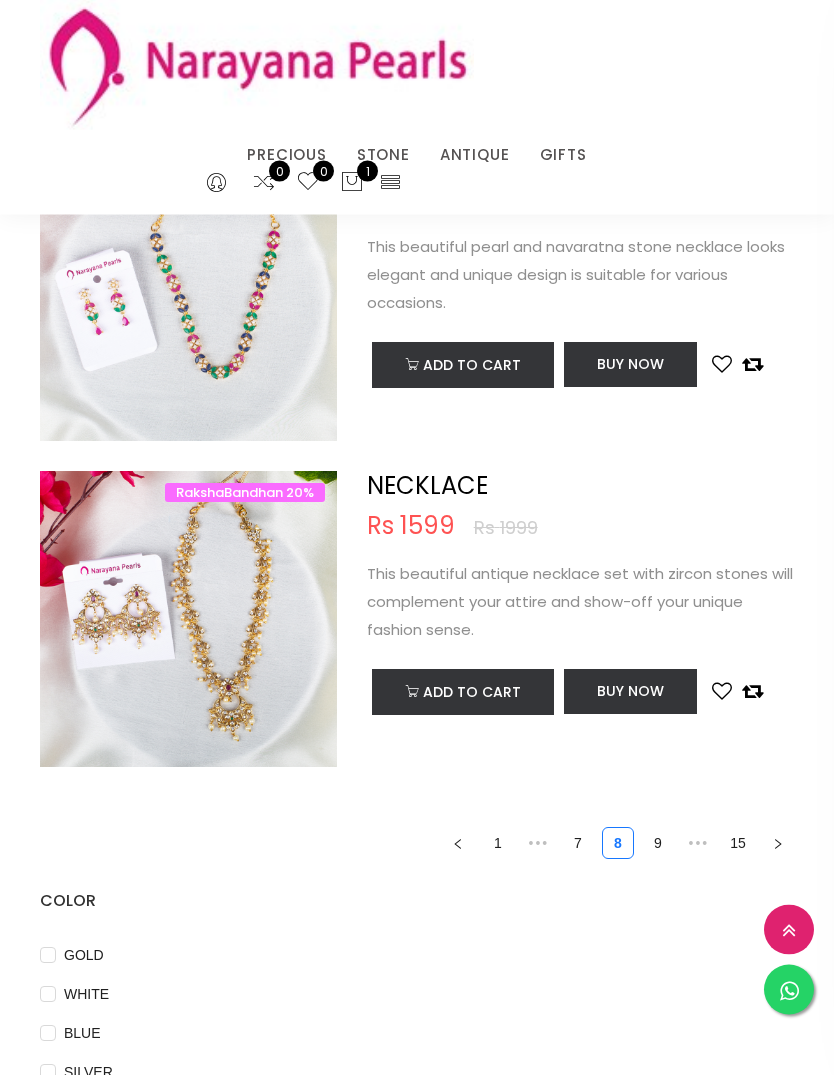 click on "9" at bounding box center (658, 844) 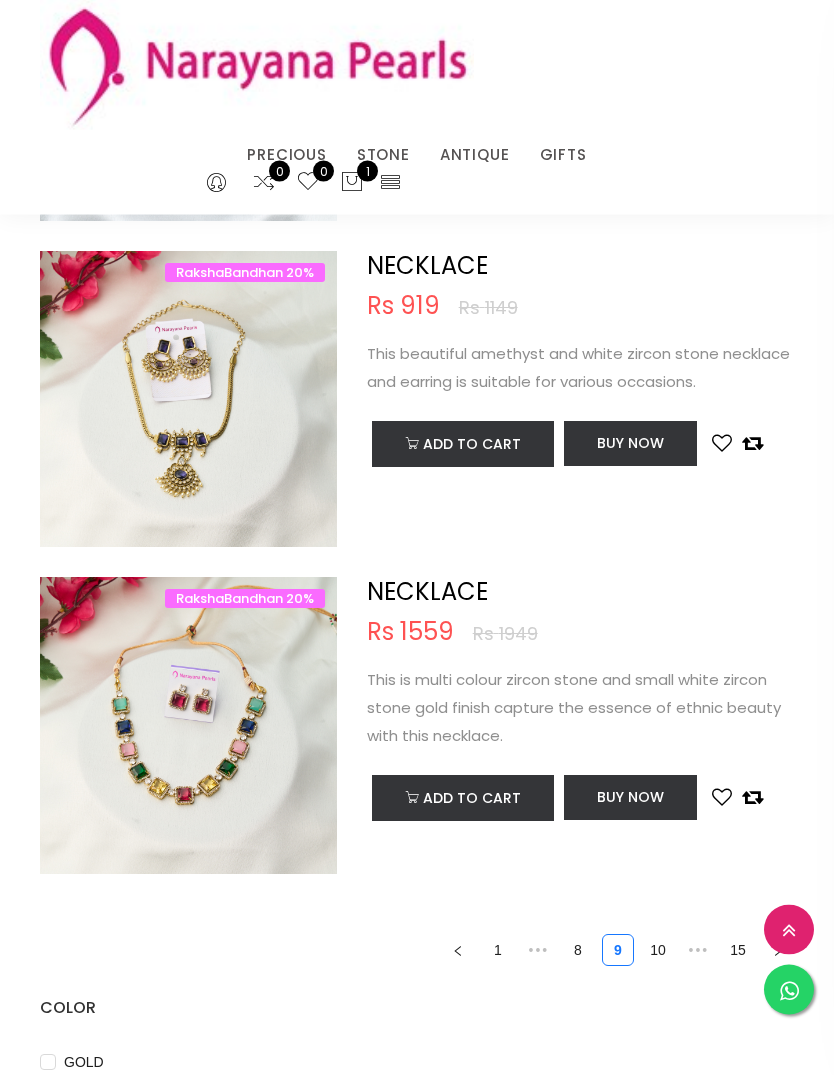 scroll, scrollTop: 6250, scrollLeft: 0, axis: vertical 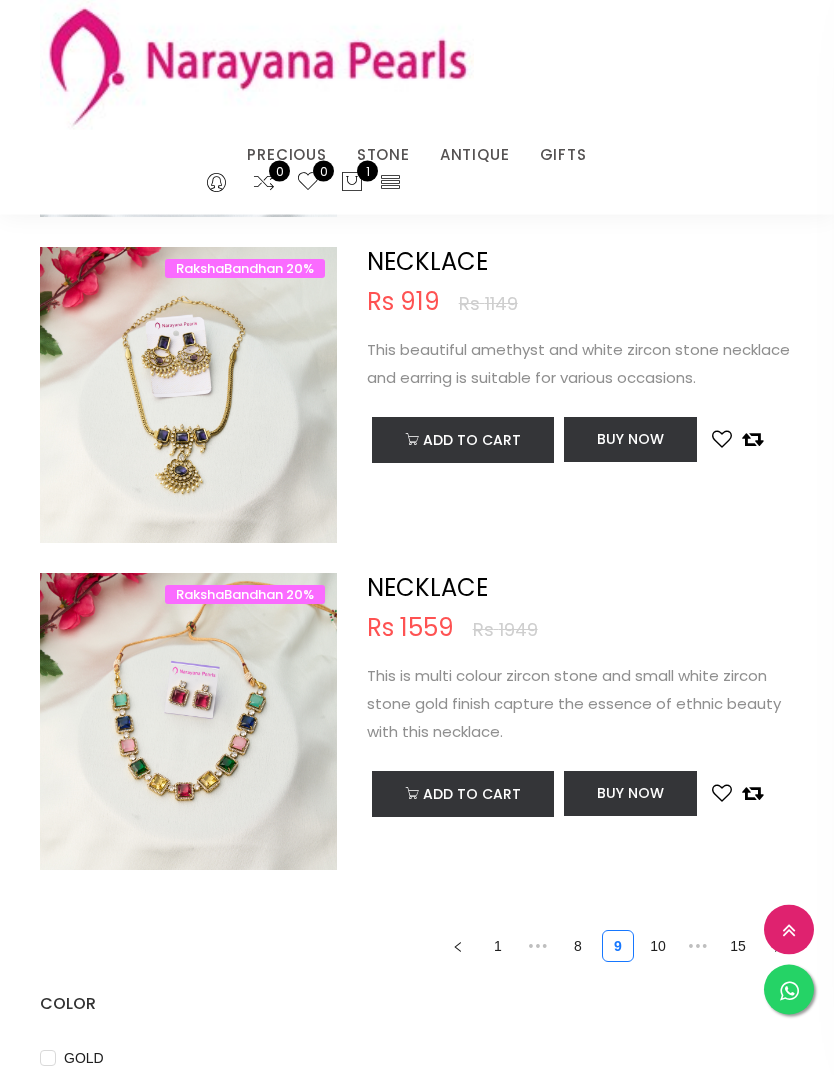 click on "10" at bounding box center [658, 947] 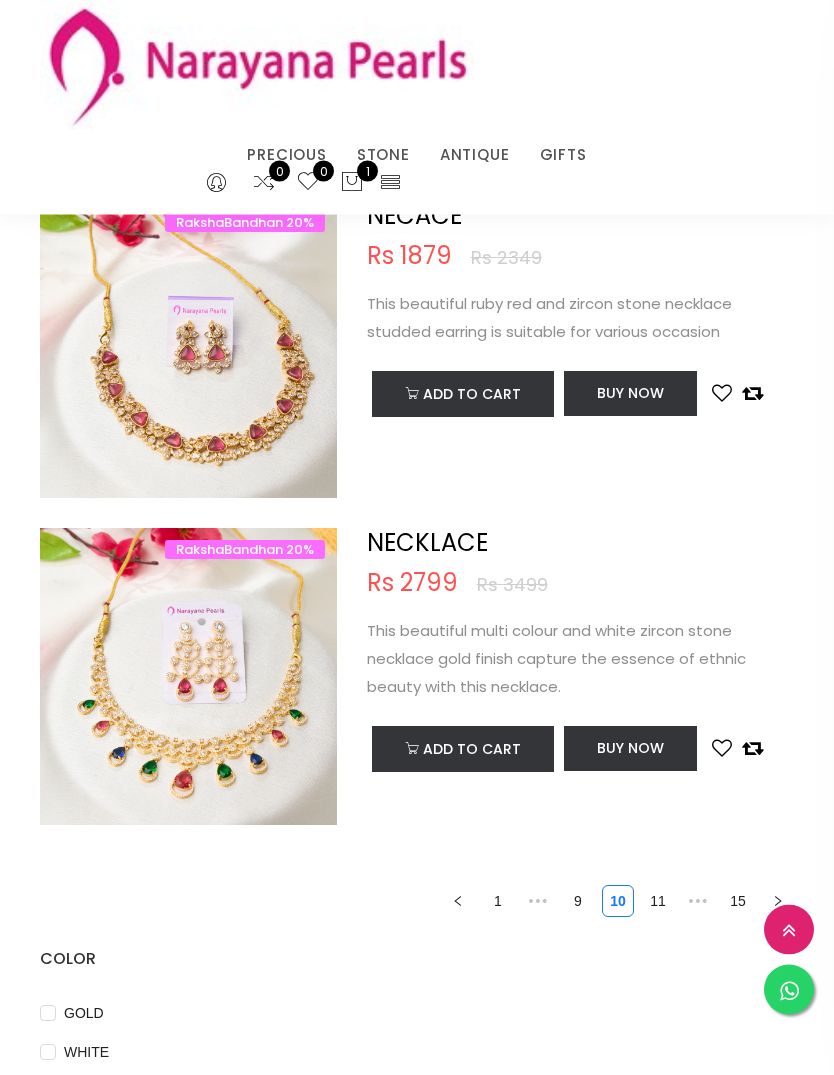 scroll, scrollTop: 6310, scrollLeft: 0, axis: vertical 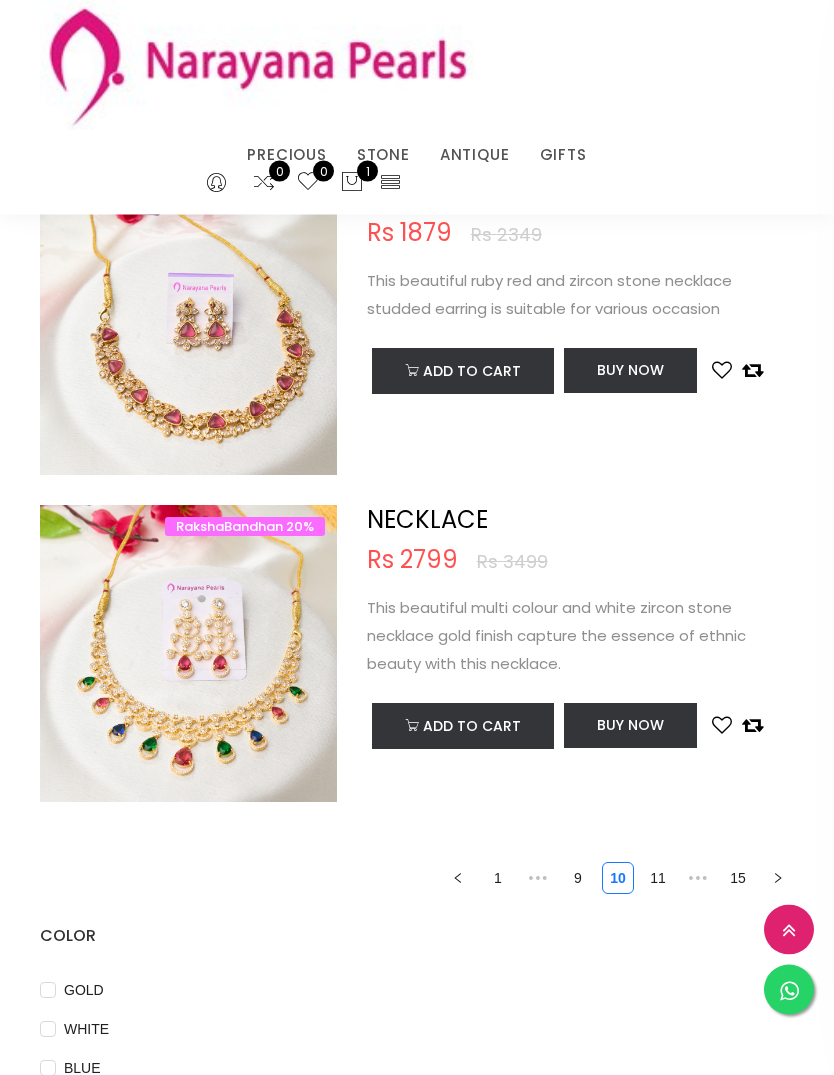 click on "11" at bounding box center [658, 879] 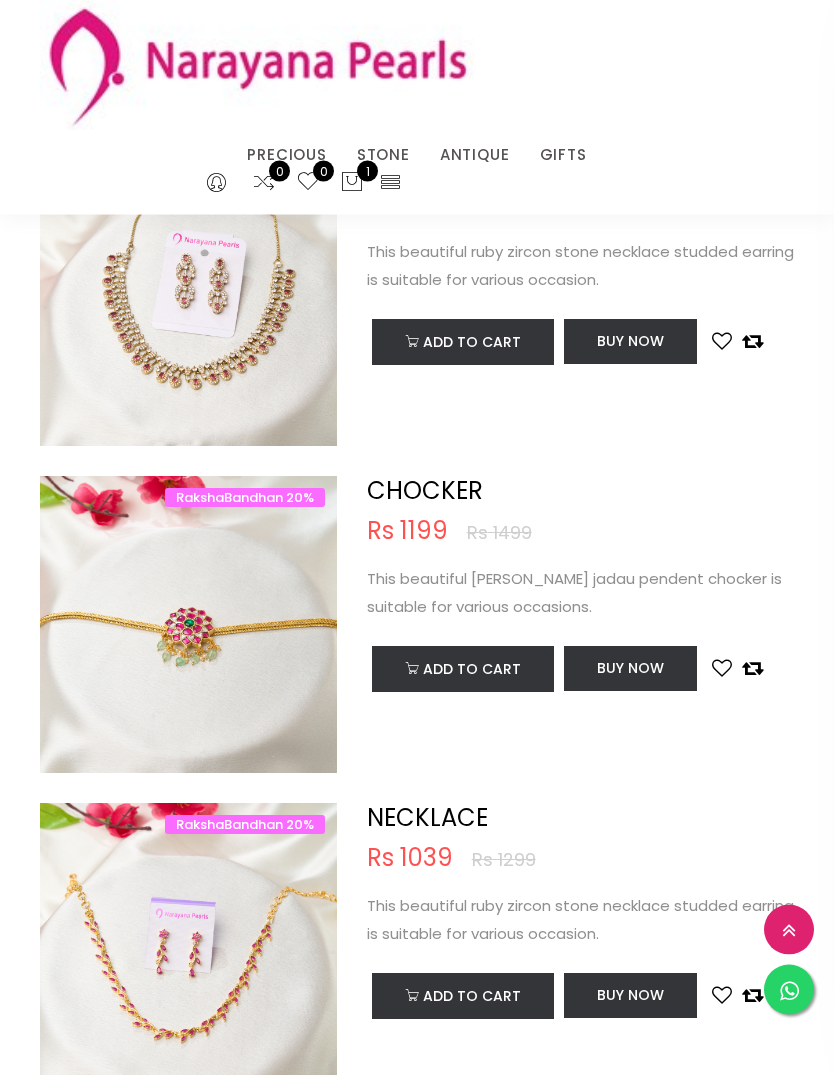 scroll, scrollTop: 2747, scrollLeft: 0, axis: vertical 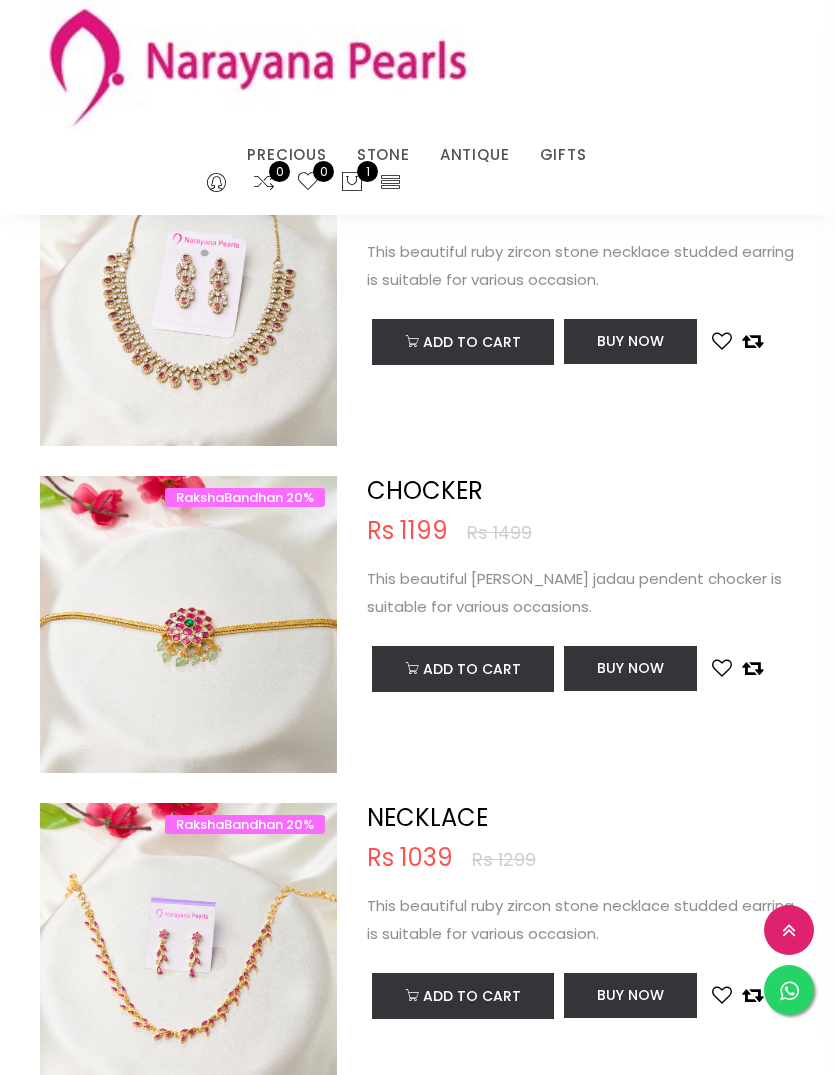 click at bounding box center [188, 644] 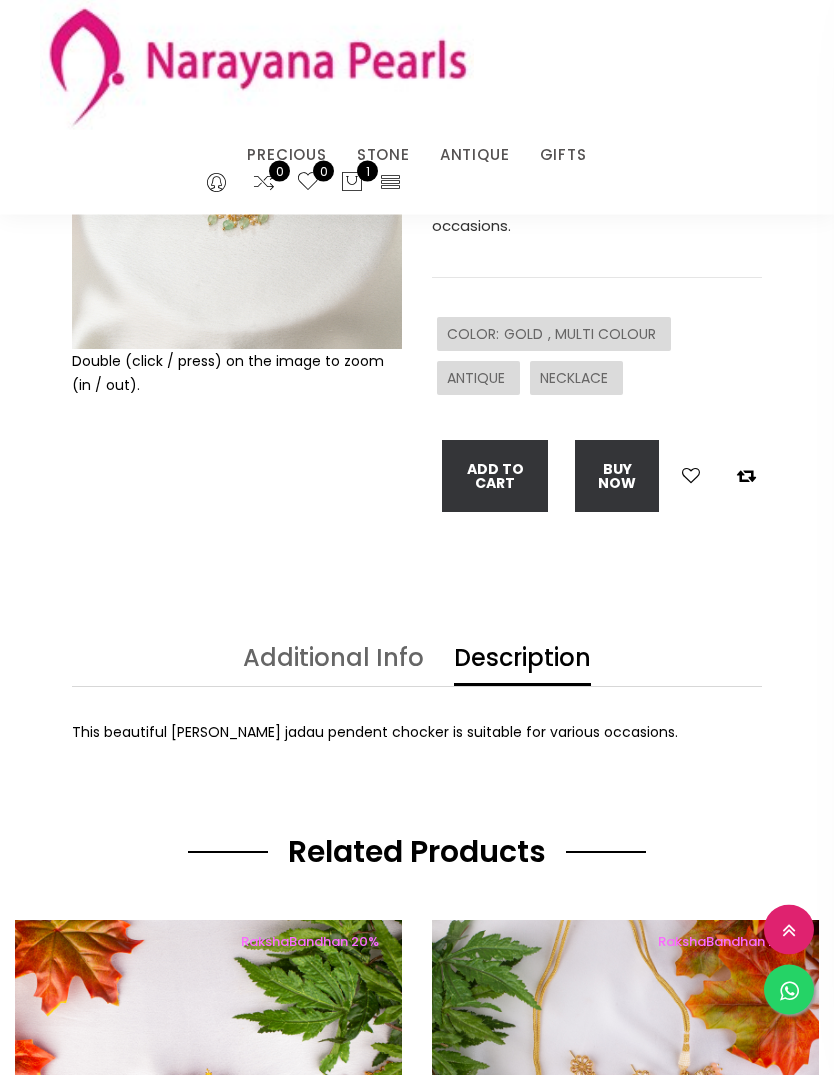 scroll, scrollTop: 0, scrollLeft: 0, axis: both 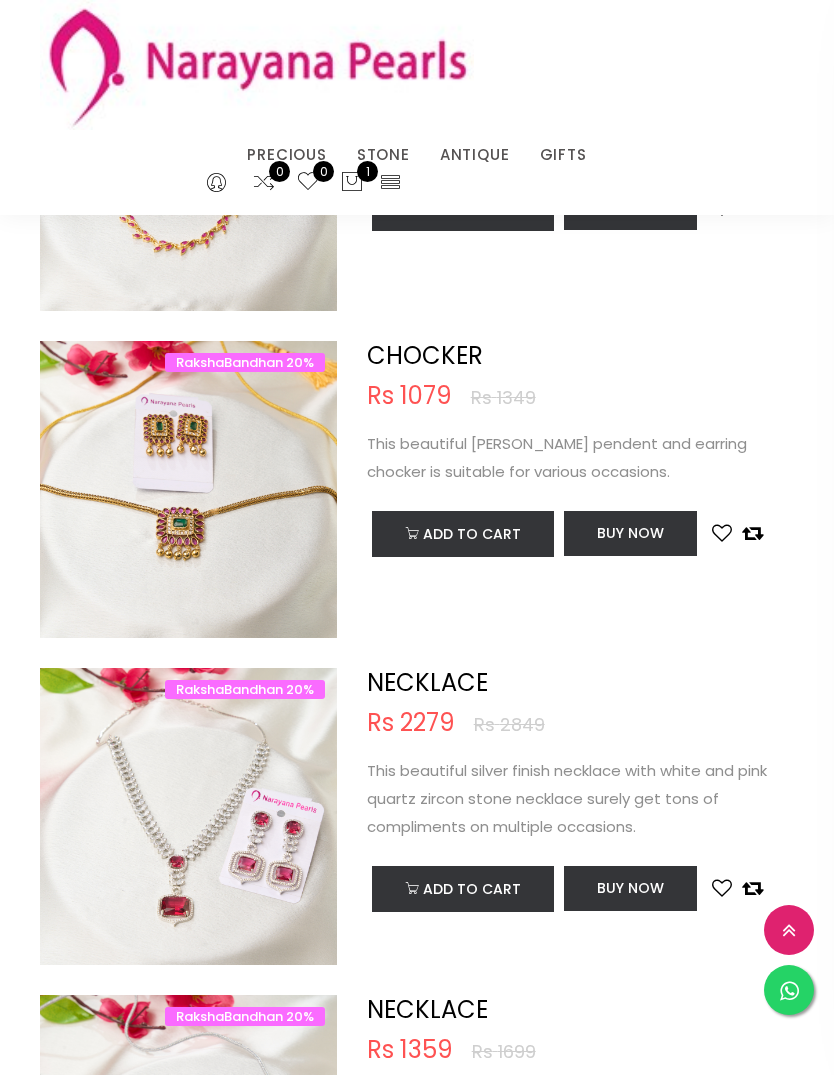 click at bounding box center [188, 509] 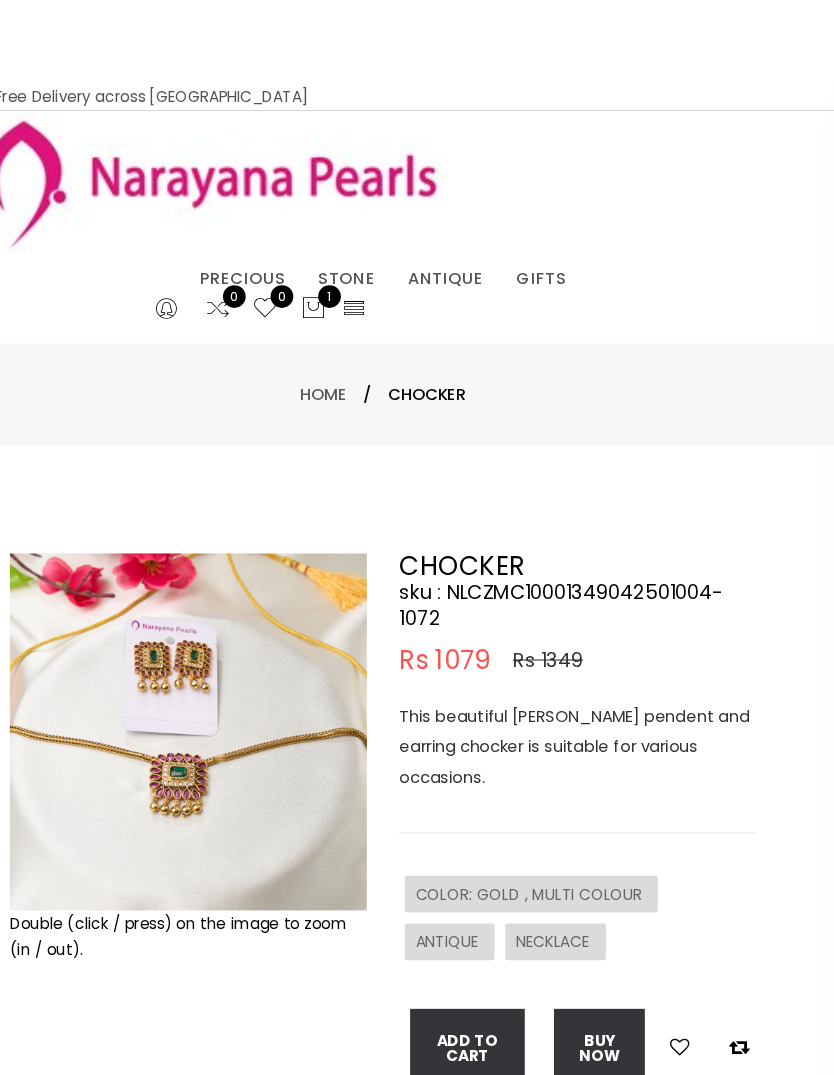scroll, scrollTop: 0, scrollLeft: 0, axis: both 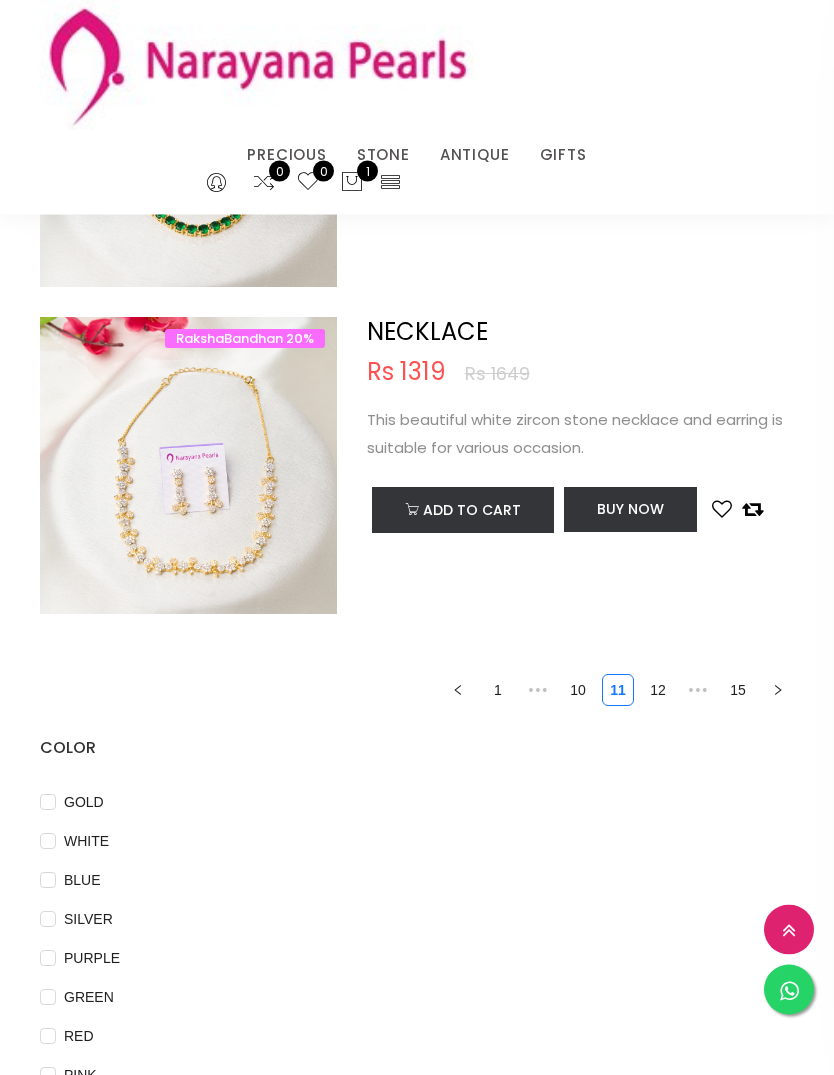 click on "12" at bounding box center [658, 691] 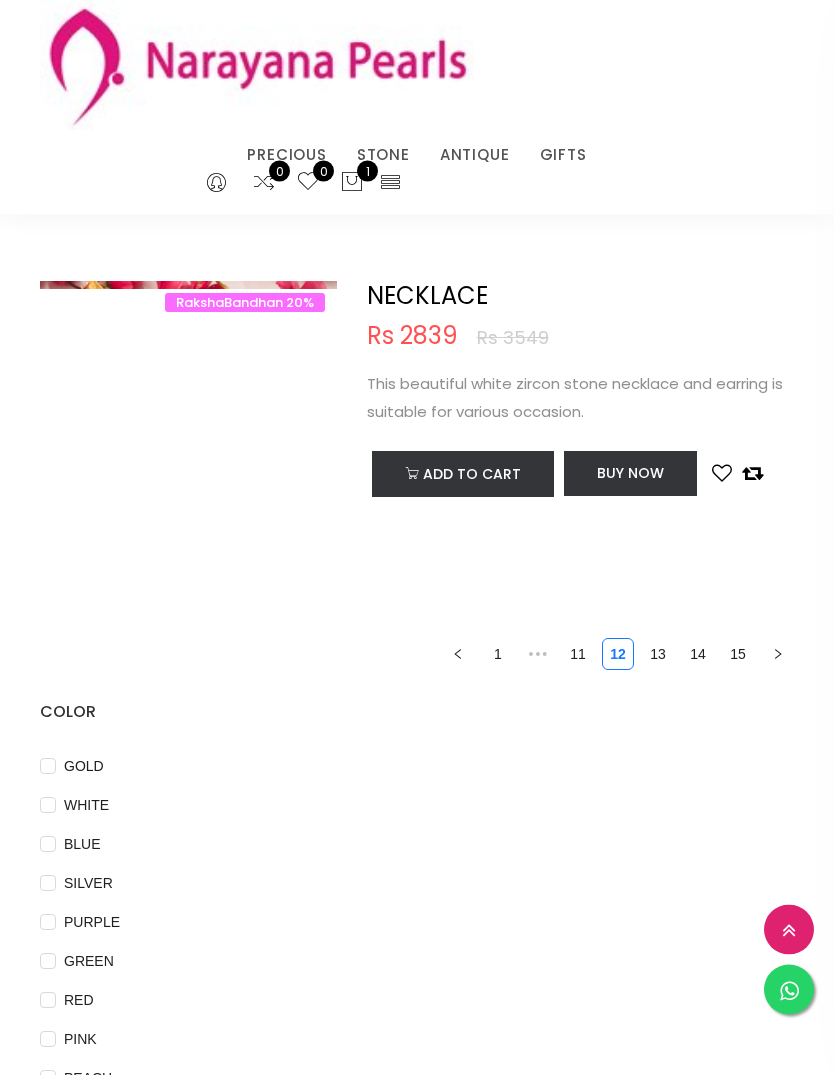 scroll, scrollTop: 6546, scrollLeft: 0, axis: vertical 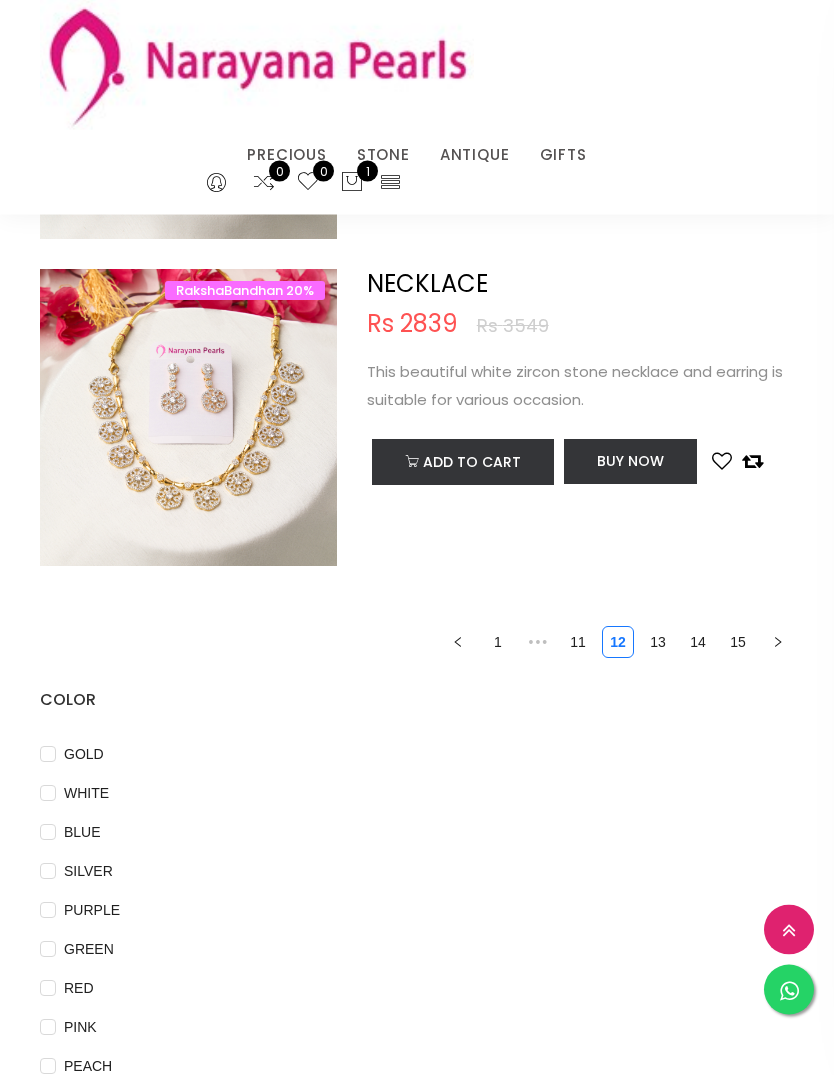 click on "13" at bounding box center [658, 643] 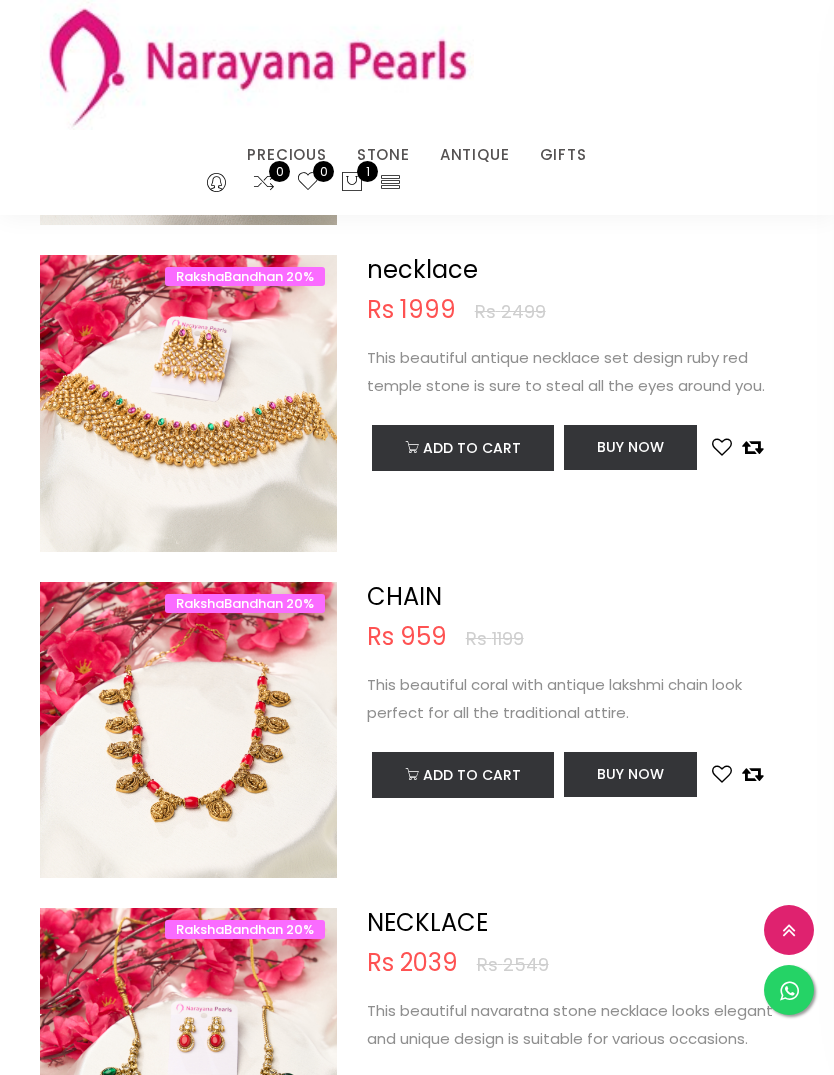 scroll, scrollTop: 1098, scrollLeft: 0, axis: vertical 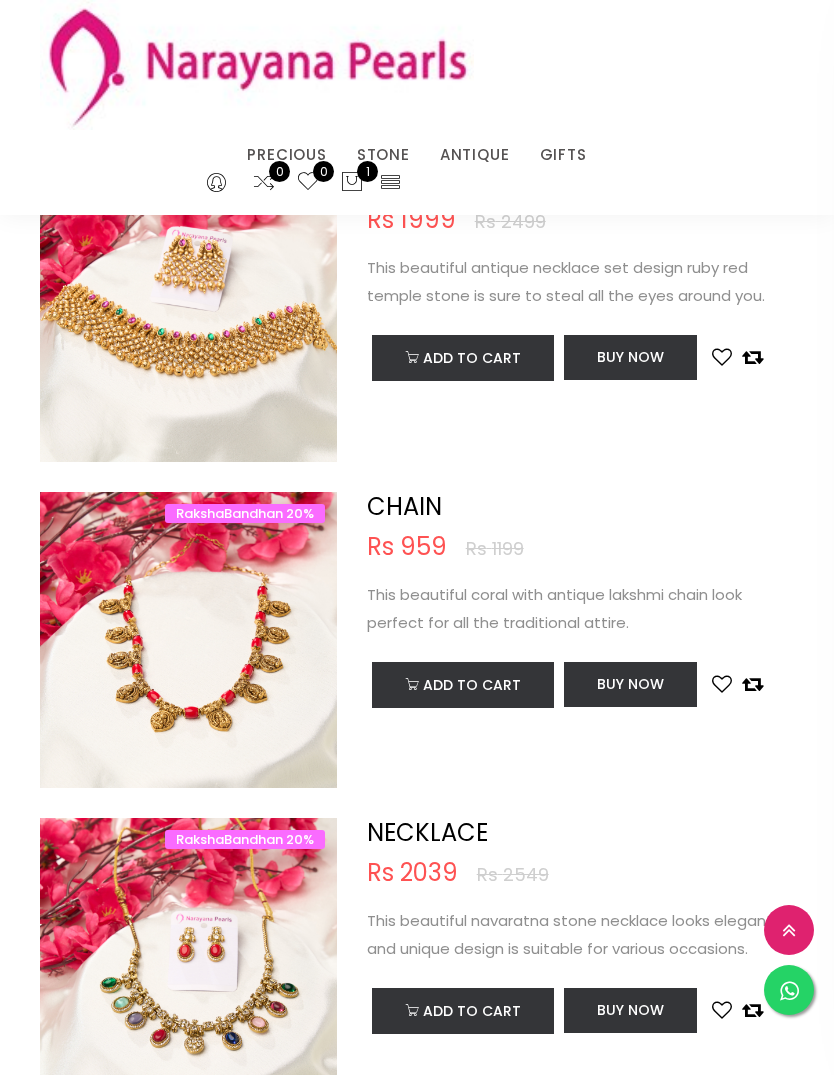 click at bounding box center [188, 660] 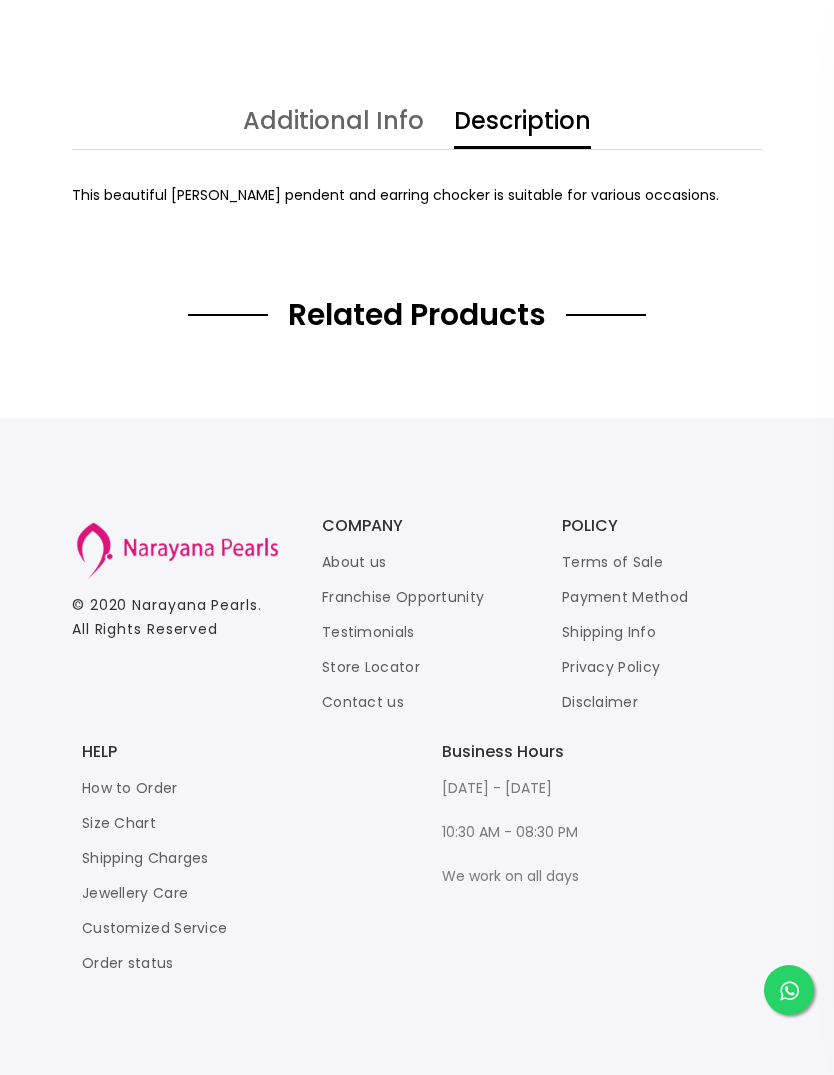 scroll, scrollTop: 0, scrollLeft: 0, axis: both 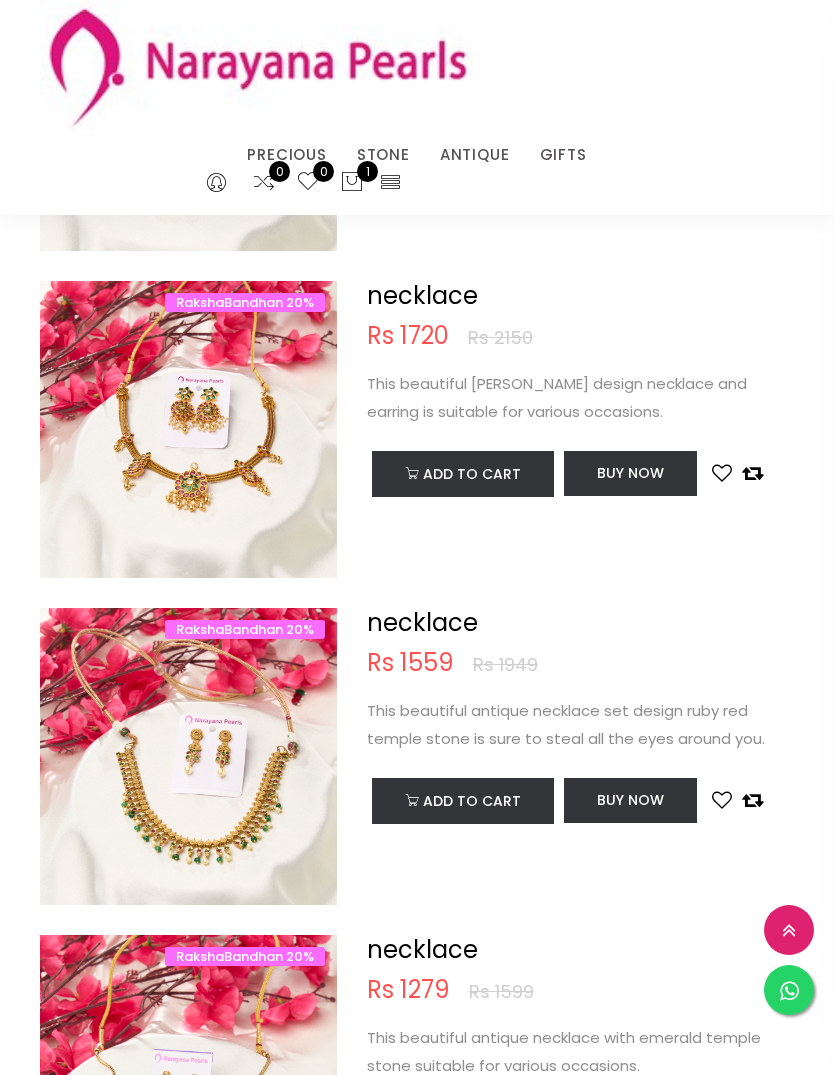click at bounding box center [188, 449] 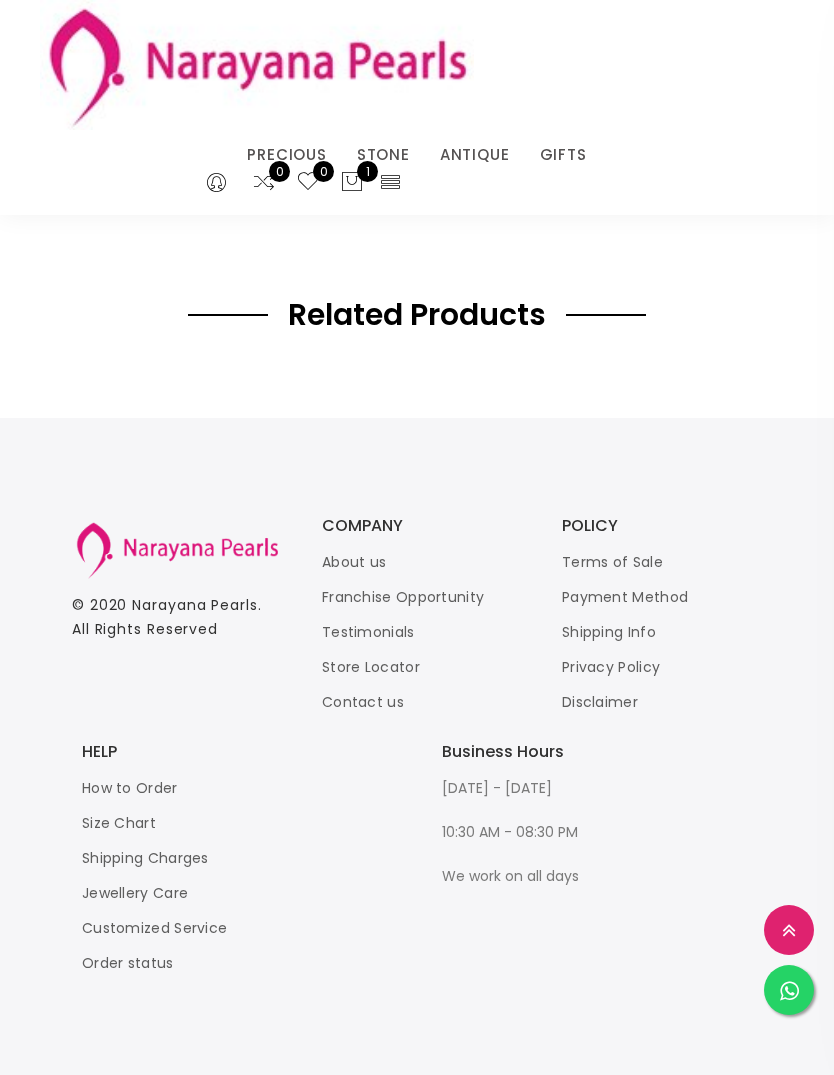 scroll, scrollTop: 0, scrollLeft: 0, axis: both 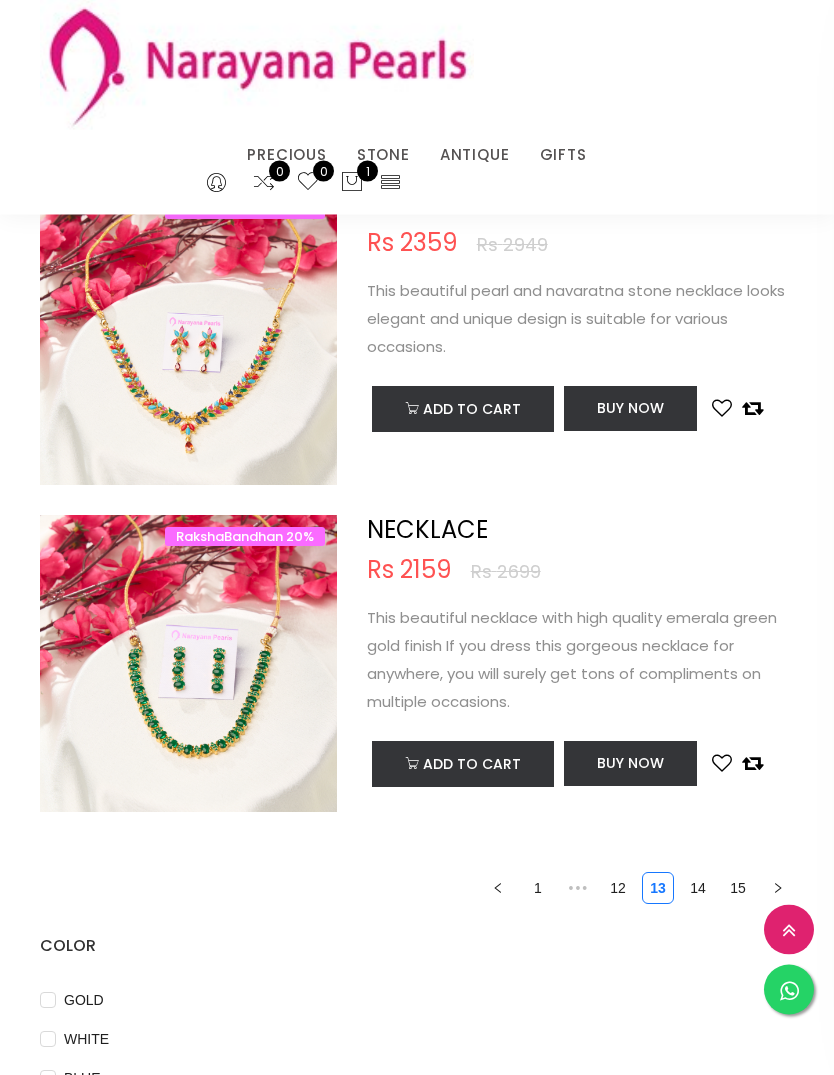 click on "14" at bounding box center (698, 889) 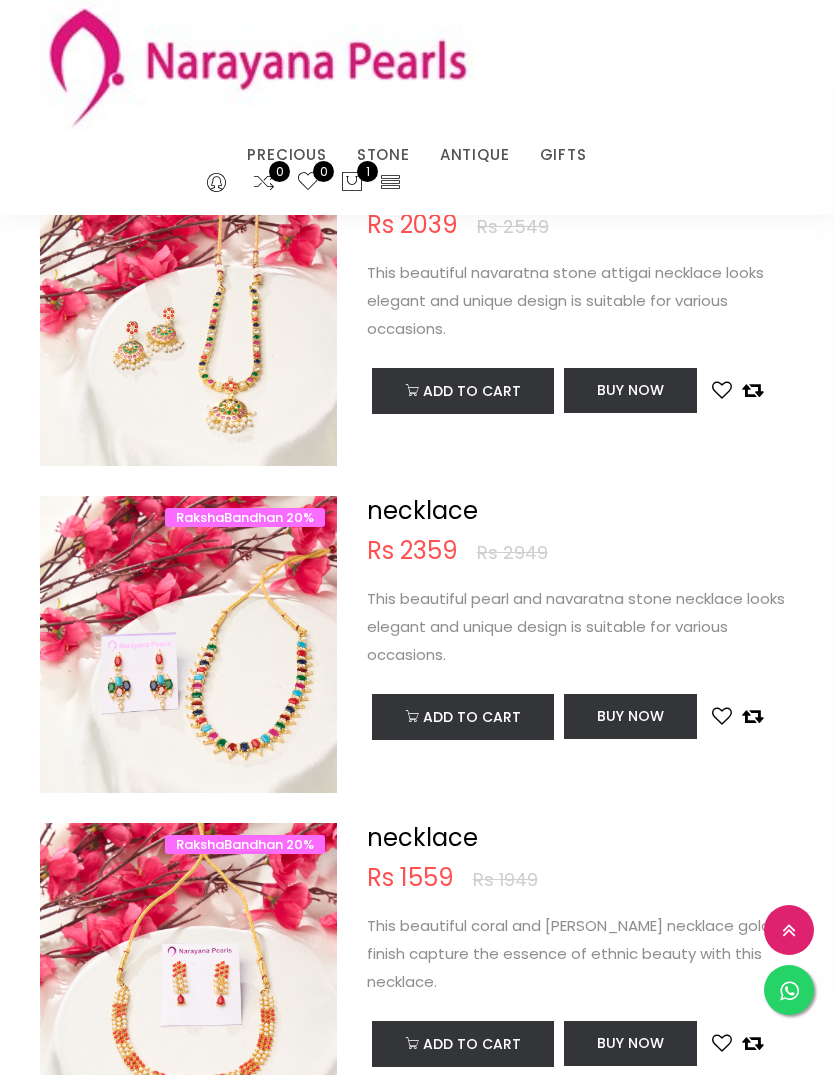 scroll, scrollTop: 1419, scrollLeft: 0, axis: vertical 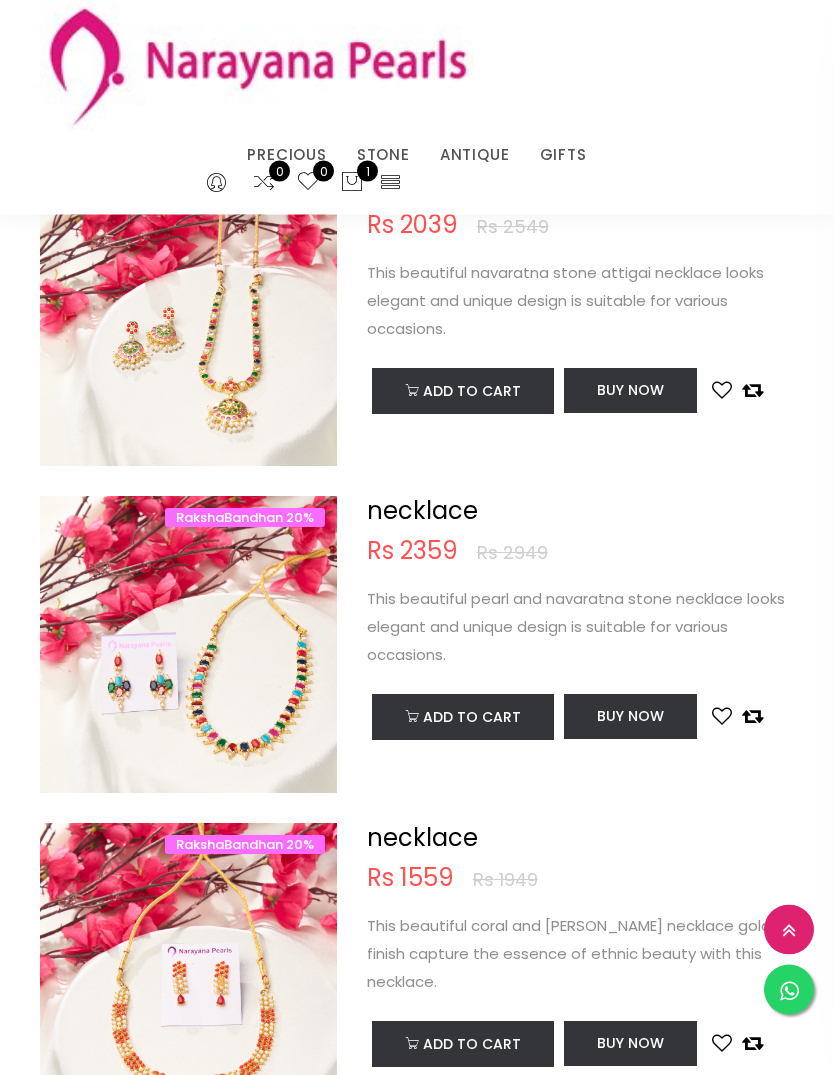 click at bounding box center [188, 339] 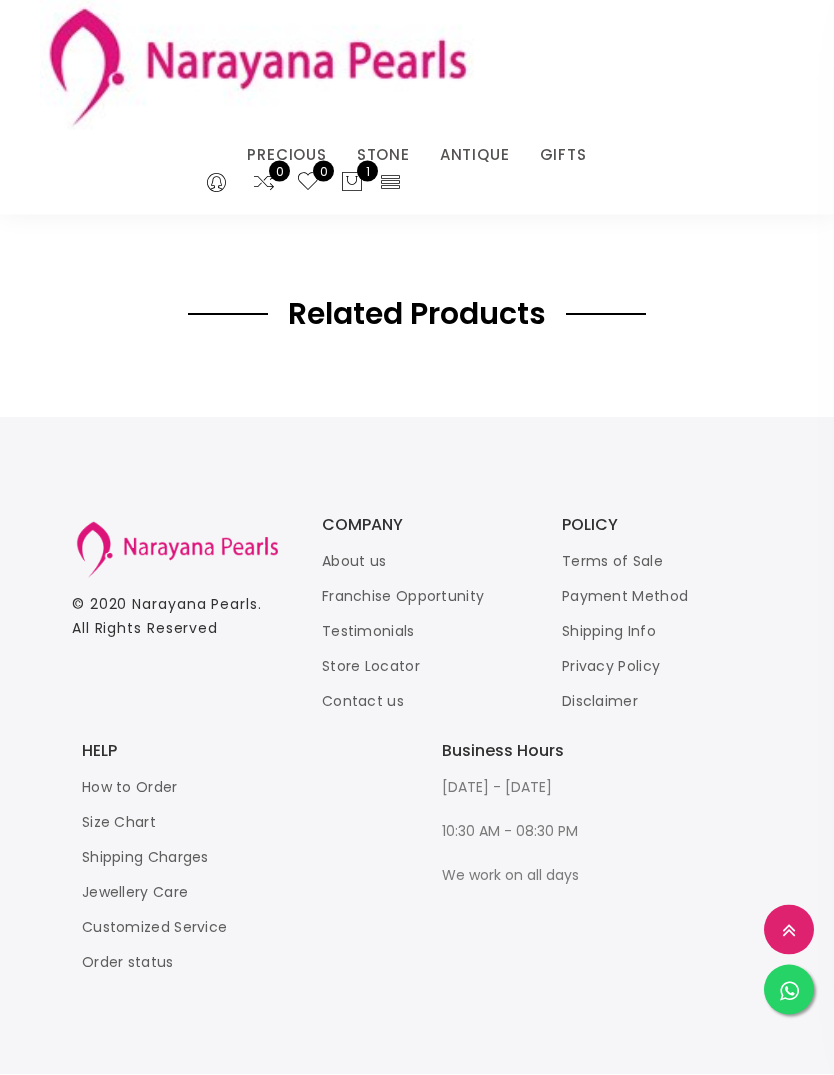 scroll, scrollTop: 0, scrollLeft: 0, axis: both 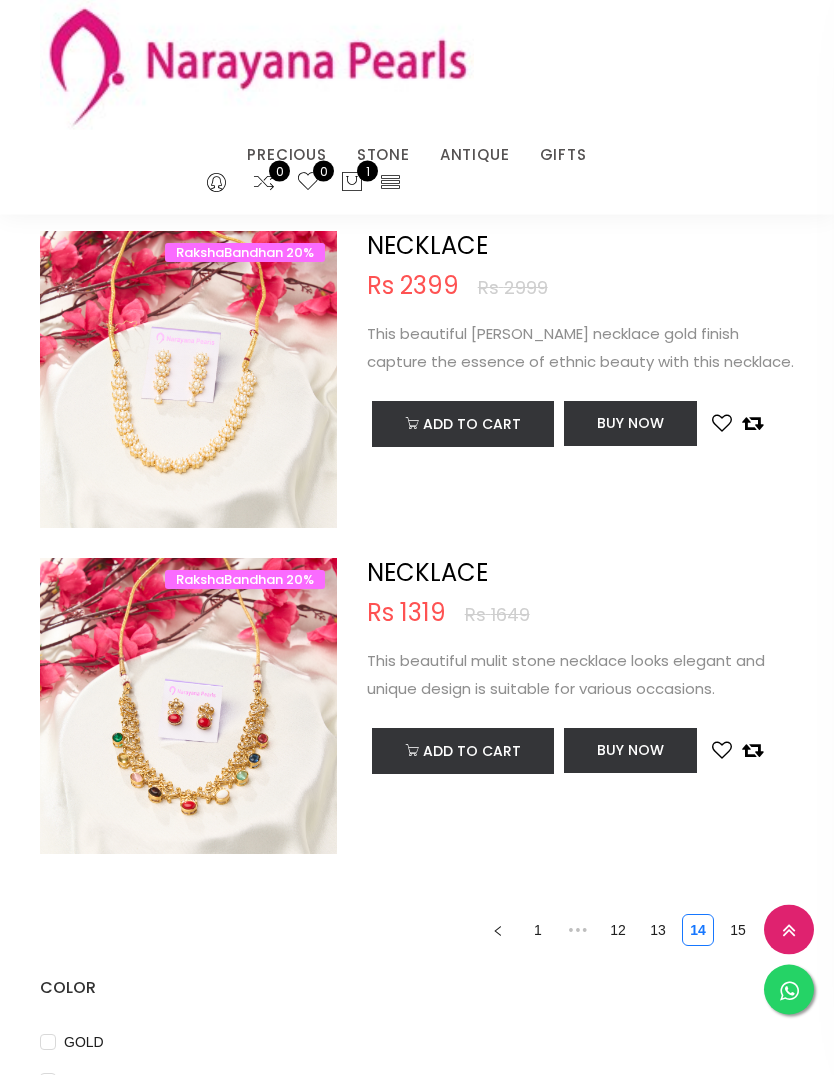 click on "15" at bounding box center (738, 931) 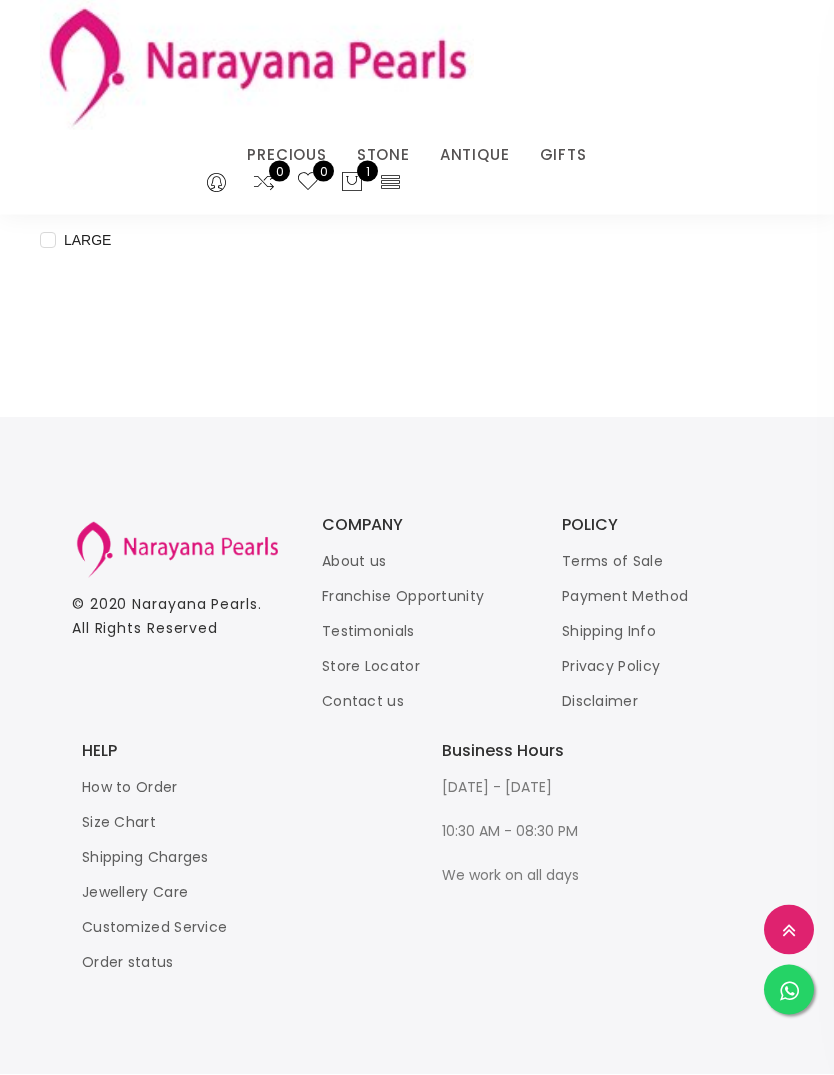 scroll, scrollTop: 0, scrollLeft: 0, axis: both 